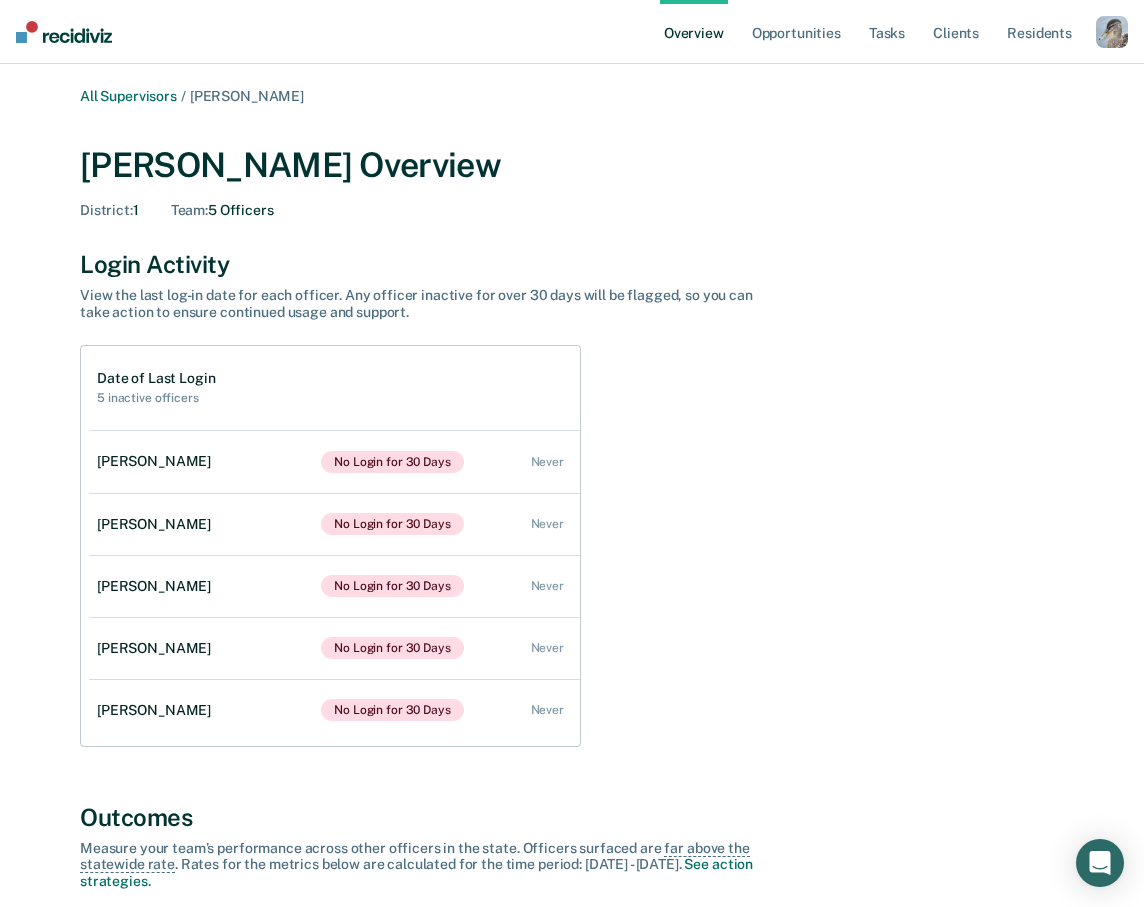 scroll, scrollTop: 0, scrollLeft: 0, axis: both 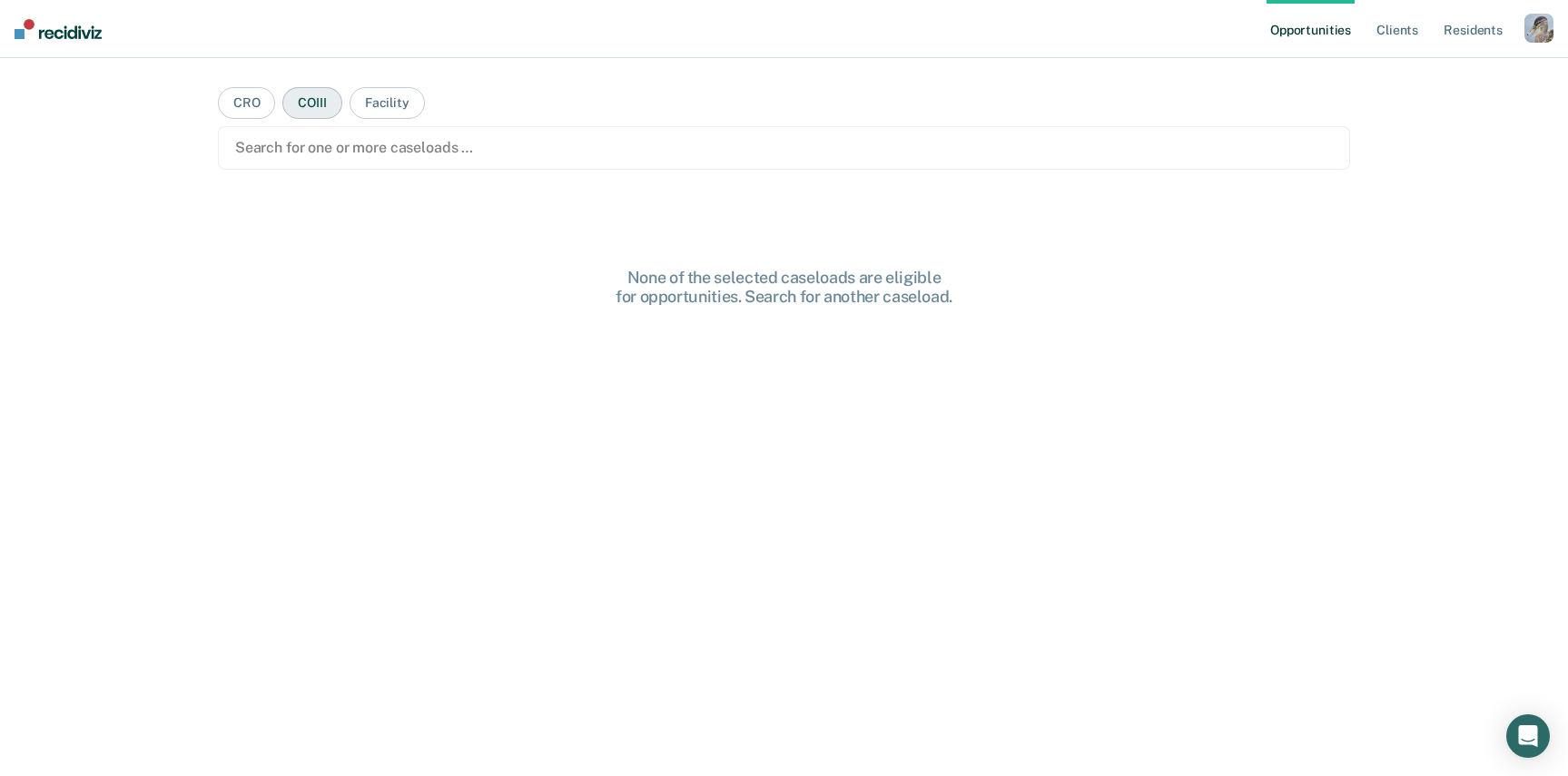 click on "COIII" at bounding box center (311, 103) 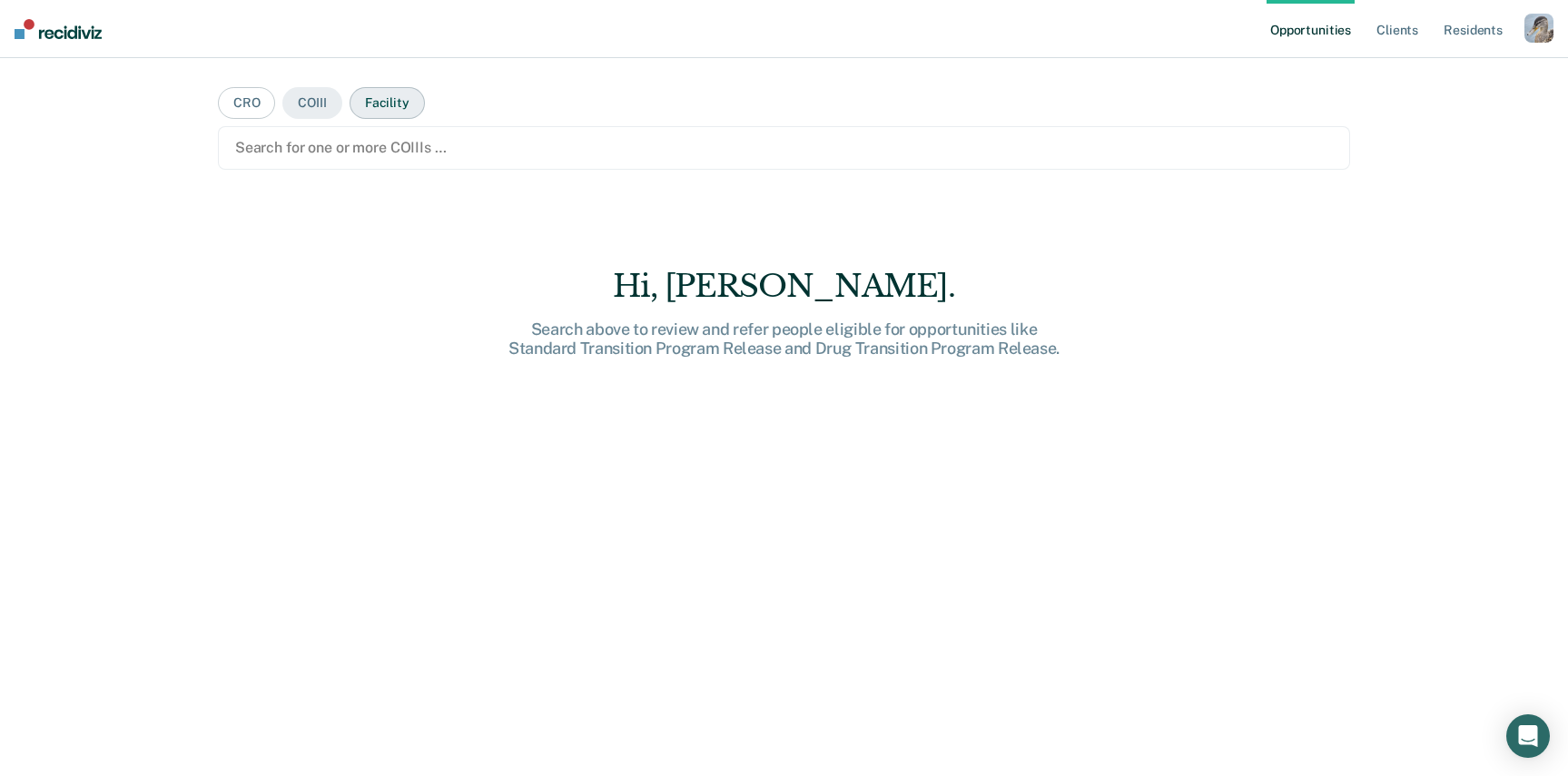 click on "Facility" at bounding box center (387, 103) 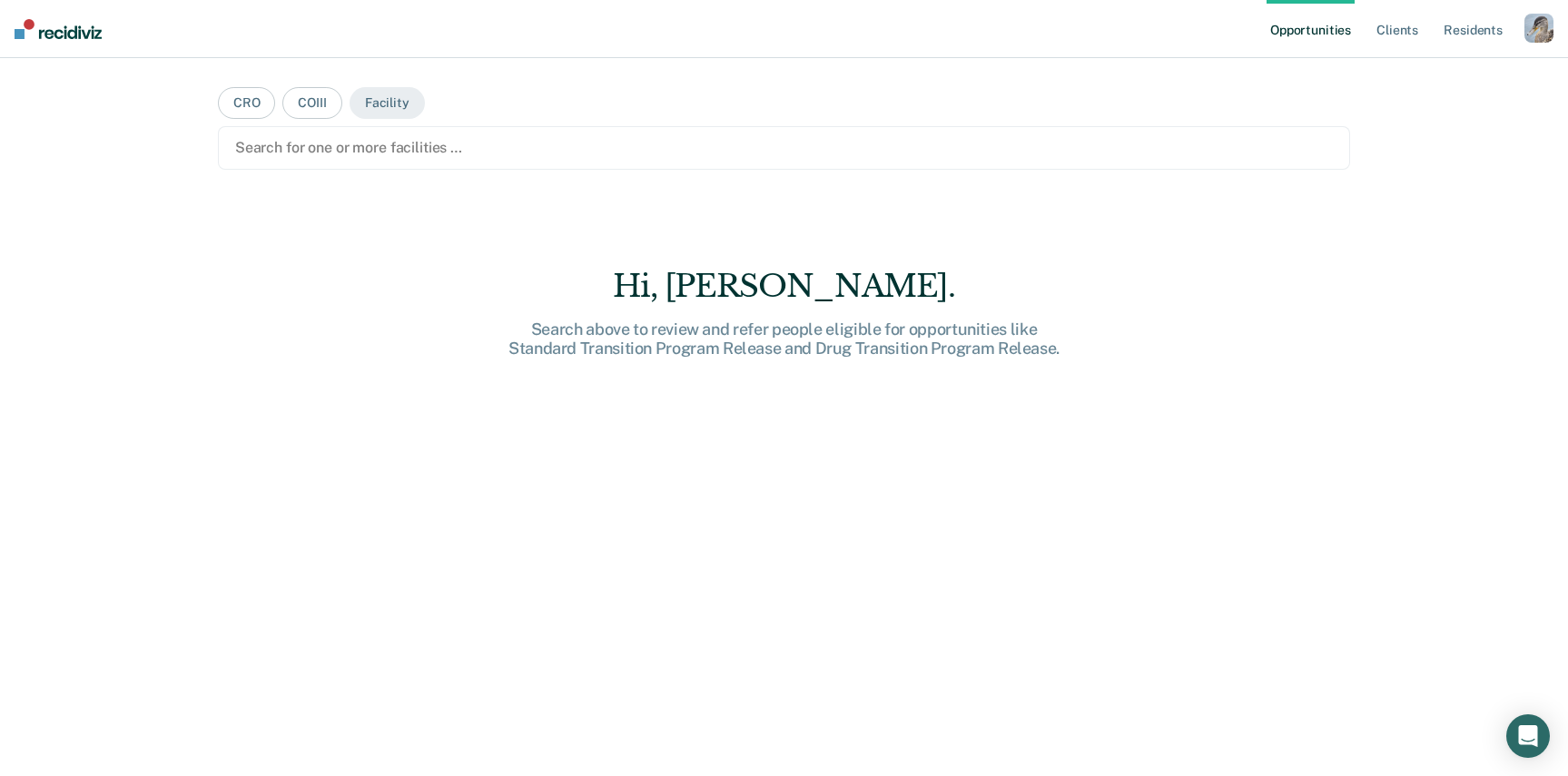 click on "Search for one or more facilities …" at bounding box center [784, 147] 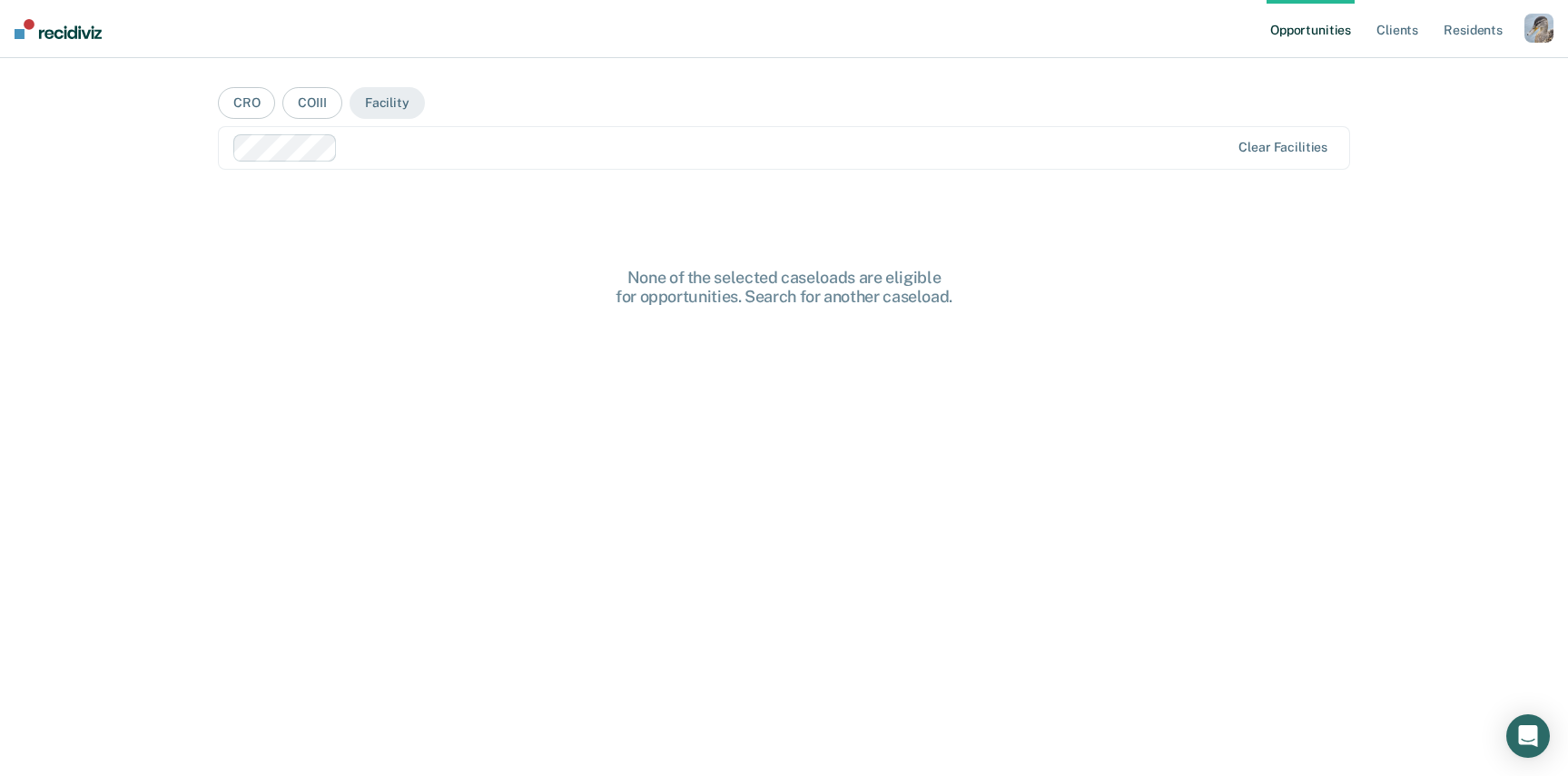 click on "CRO COIII Facility option [PERSON_NAME], selected. Clear   facilities None of the selected caseloads are eligible for opportunities. Search for another caseload." at bounding box center [784, 395] 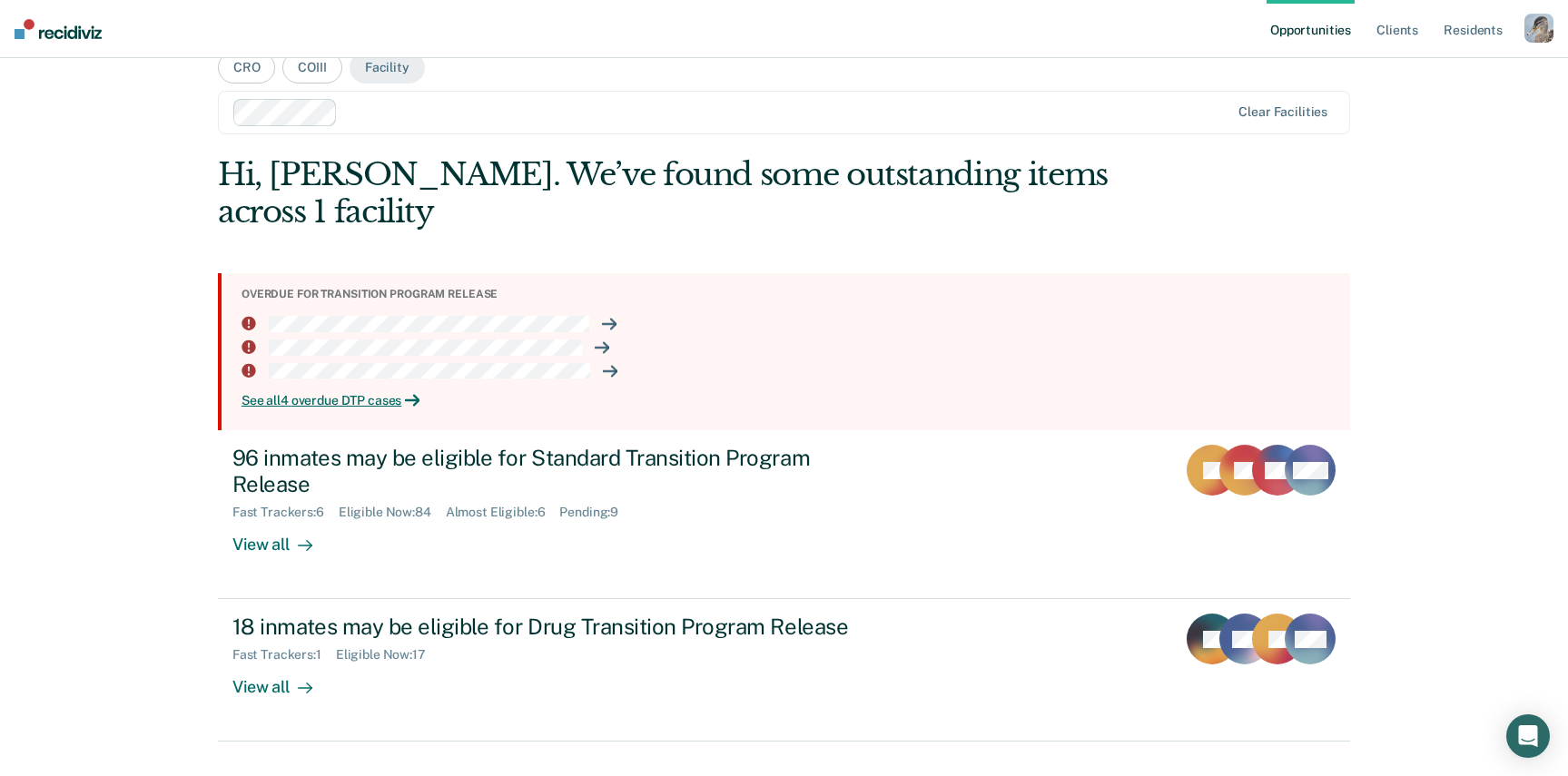 scroll, scrollTop: 36, scrollLeft: 0, axis: vertical 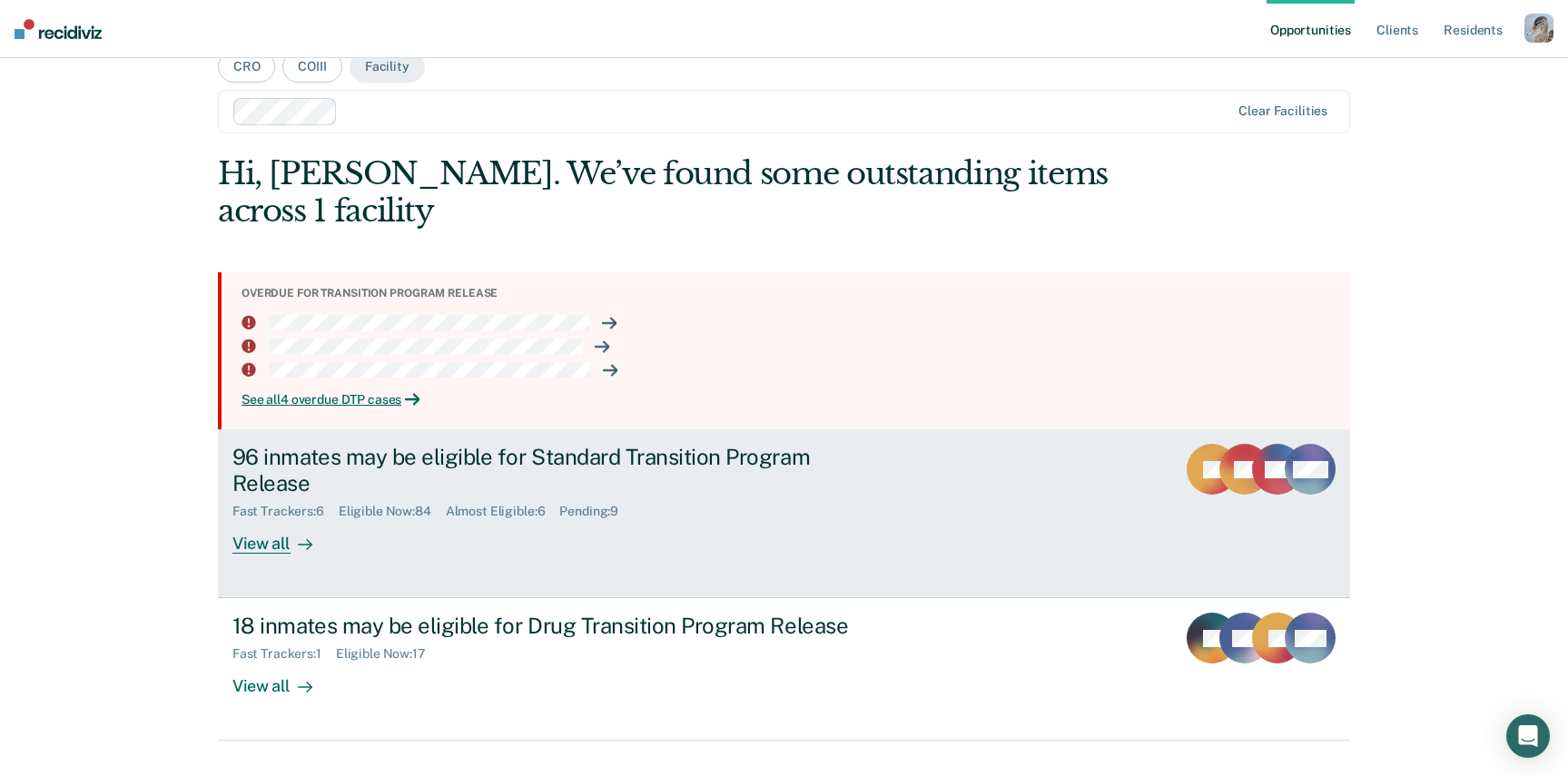 click on "96 inmates may be eligible for Standard Transition Program Release" at bounding box center [551, 470] 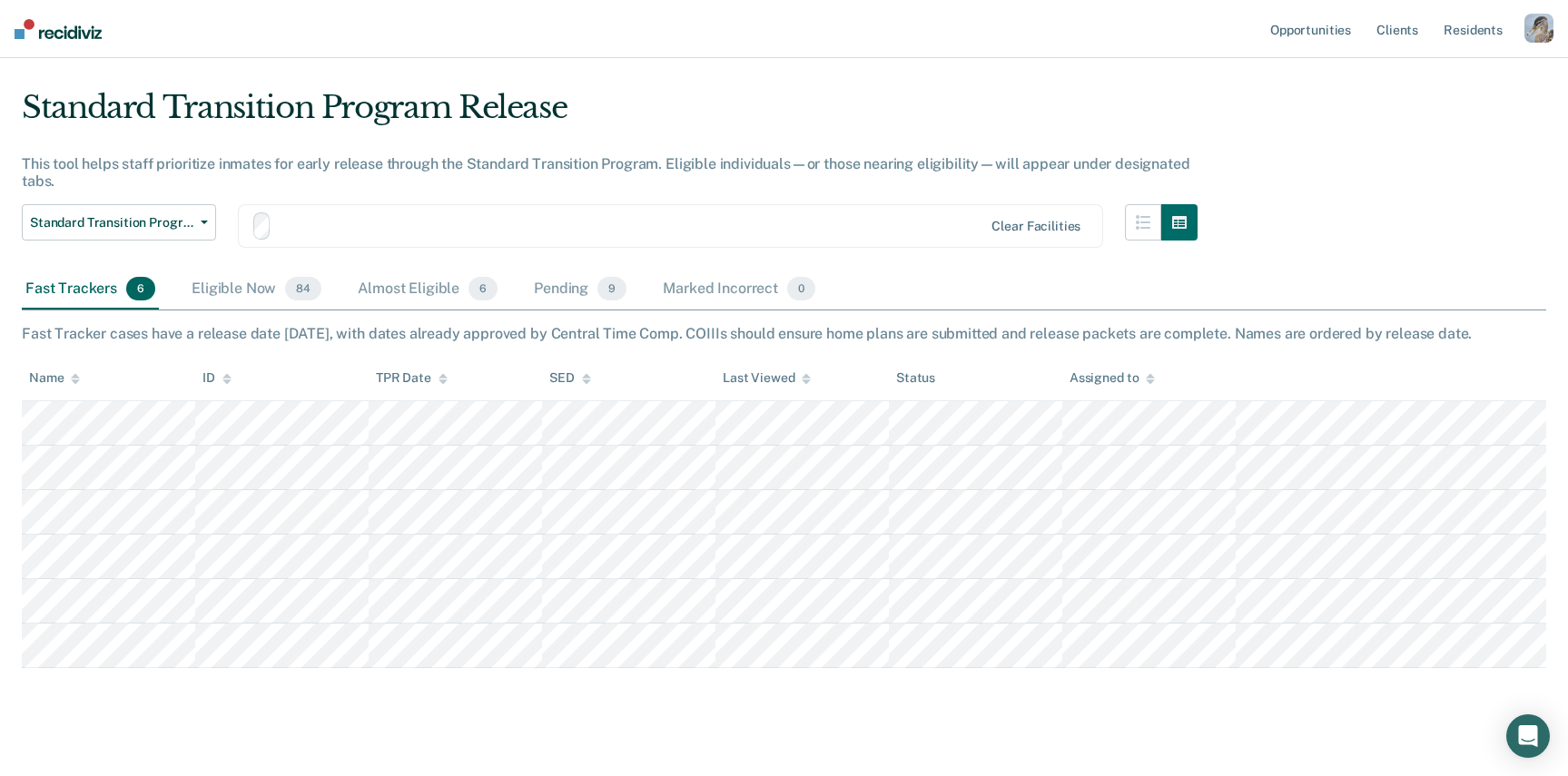 scroll, scrollTop: 0, scrollLeft: 0, axis: both 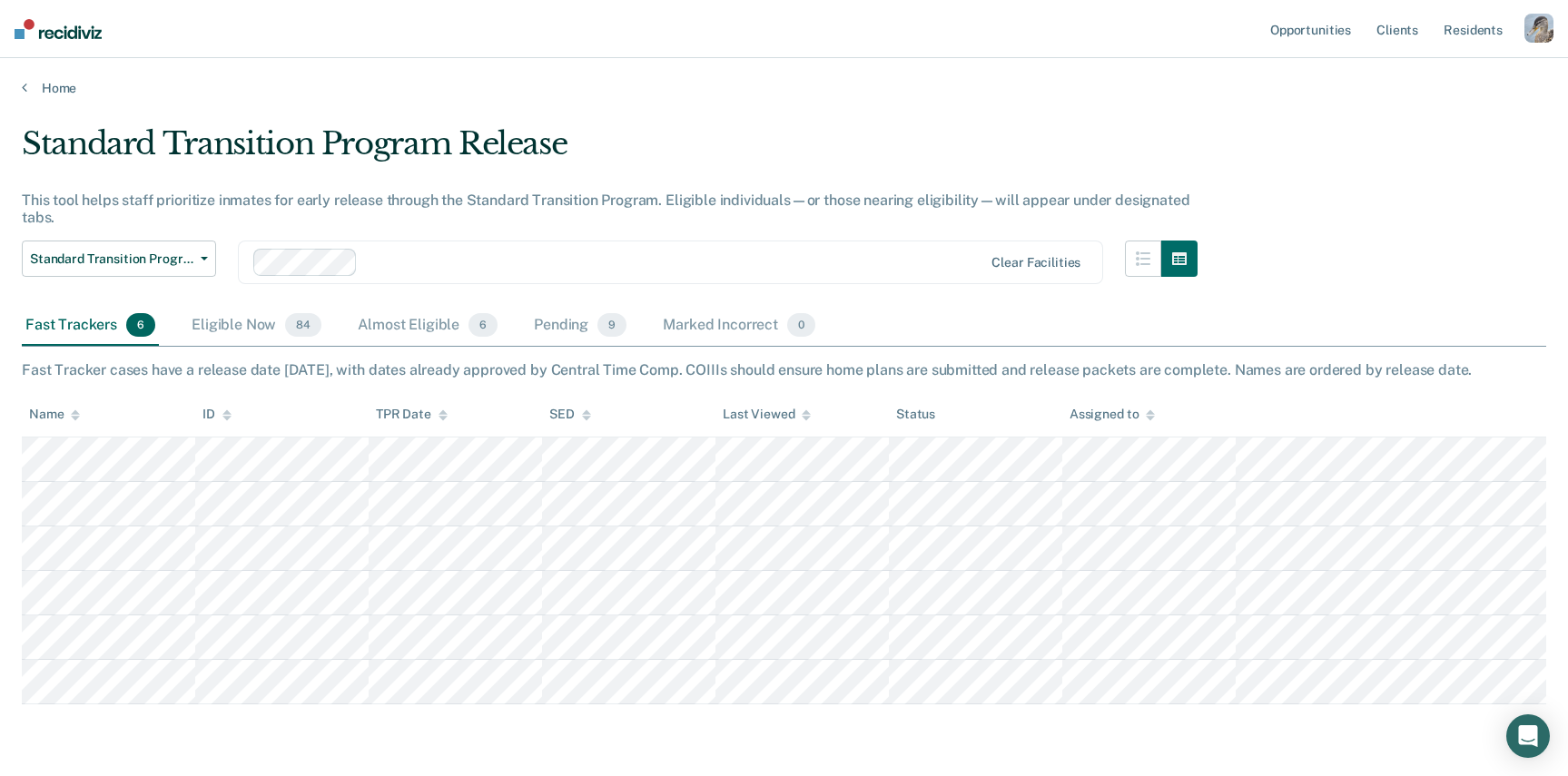 drag, startPoint x: 539, startPoint y: 413, endPoint x: 630, endPoint y: 415, distance: 91.02 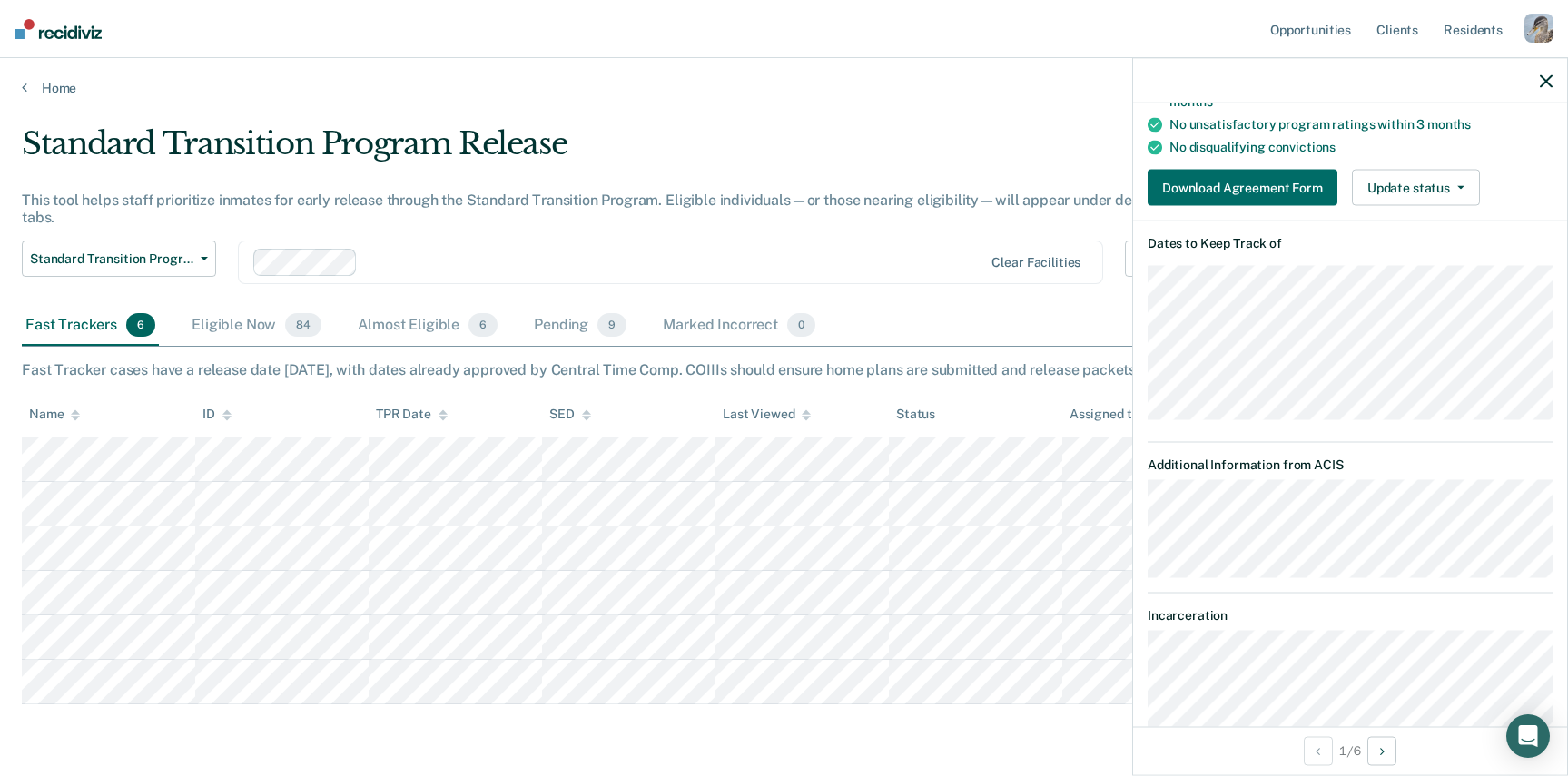 scroll, scrollTop: 319, scrollLeft: 0, axis: vertical 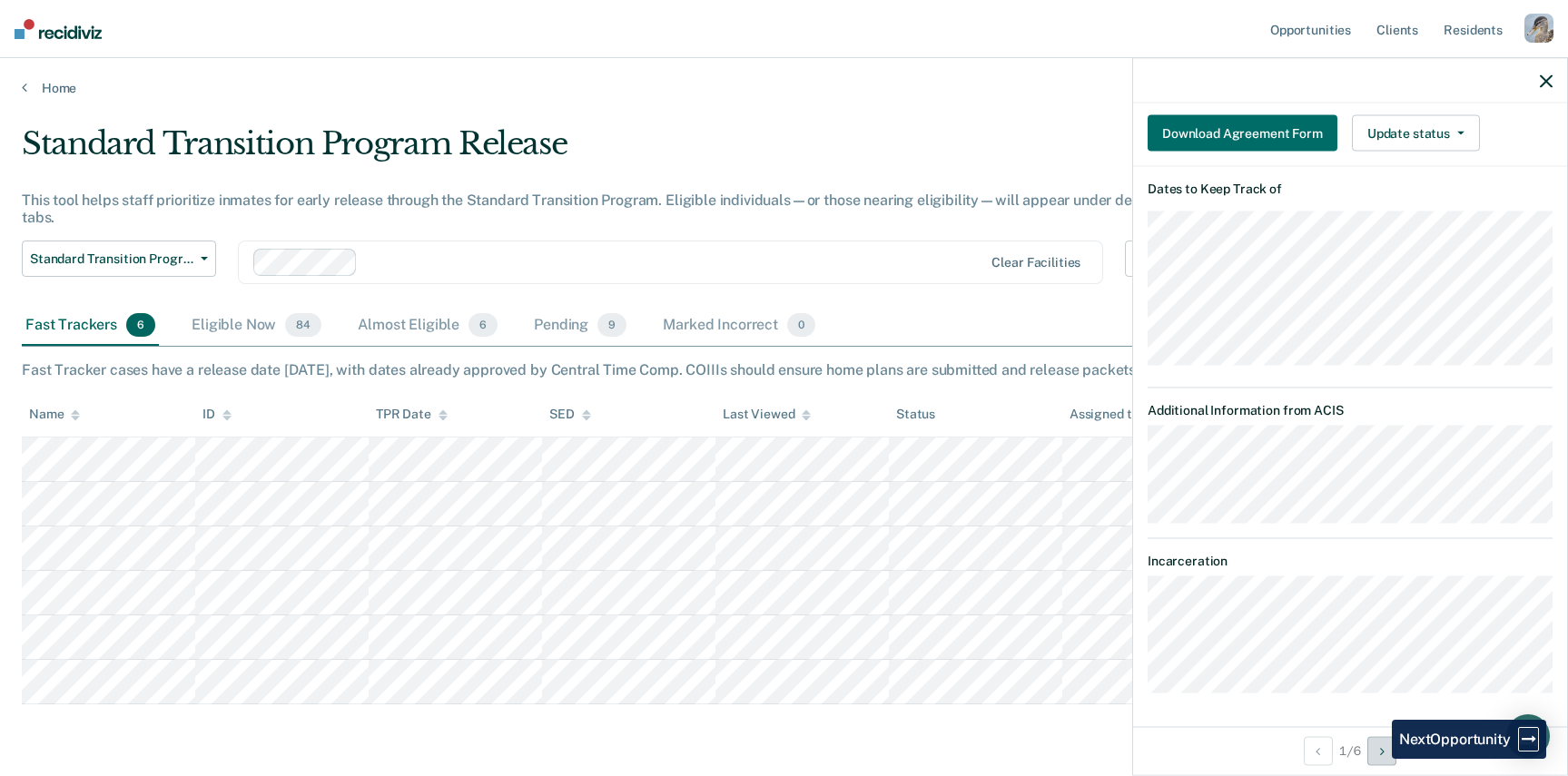 click at bounding box center [1382, 751] 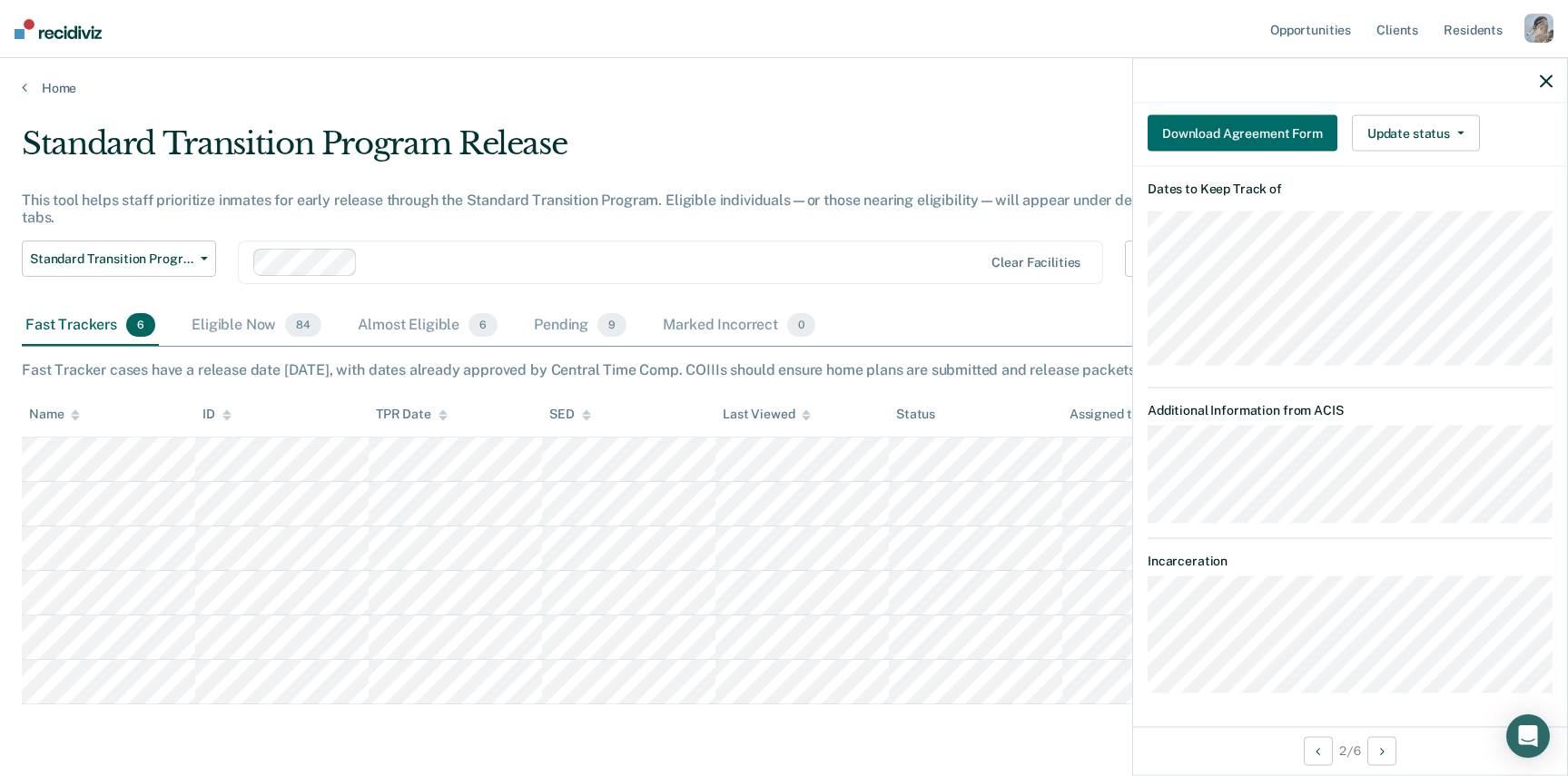 click on "DH   Standard Transition Program Release Fast Tracker Requirements validated by ACIS data Upcoming TPR date in ACIS: [DATE] No felony   detainers Functional literacy   complete   Classified as Minimum or Medium   security   At least 24 months since last   CSED No removals from major self-improvement programs [DATE] No unsatisfactory program ratings [DATE] No disqualifying   convictions Download Agreement Form Update status Home Plan in Progress Awaiting Home Plan Approval Awaiting Release Submit Correction Dates to Keep Track of Additional Information from ACIS Incarceration" at bounding box center [1350, 231] 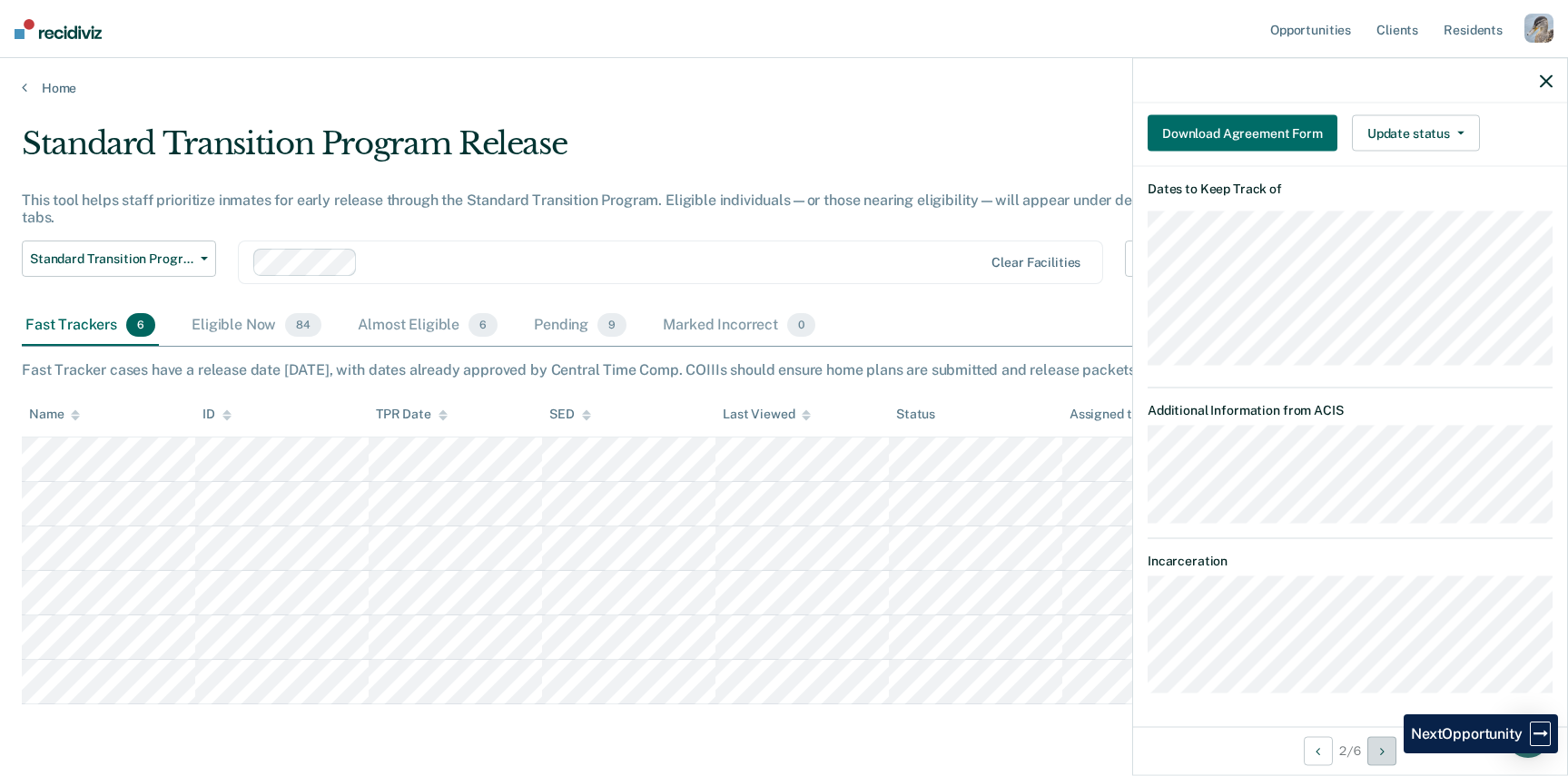 click at bounding box center (1382, 751) 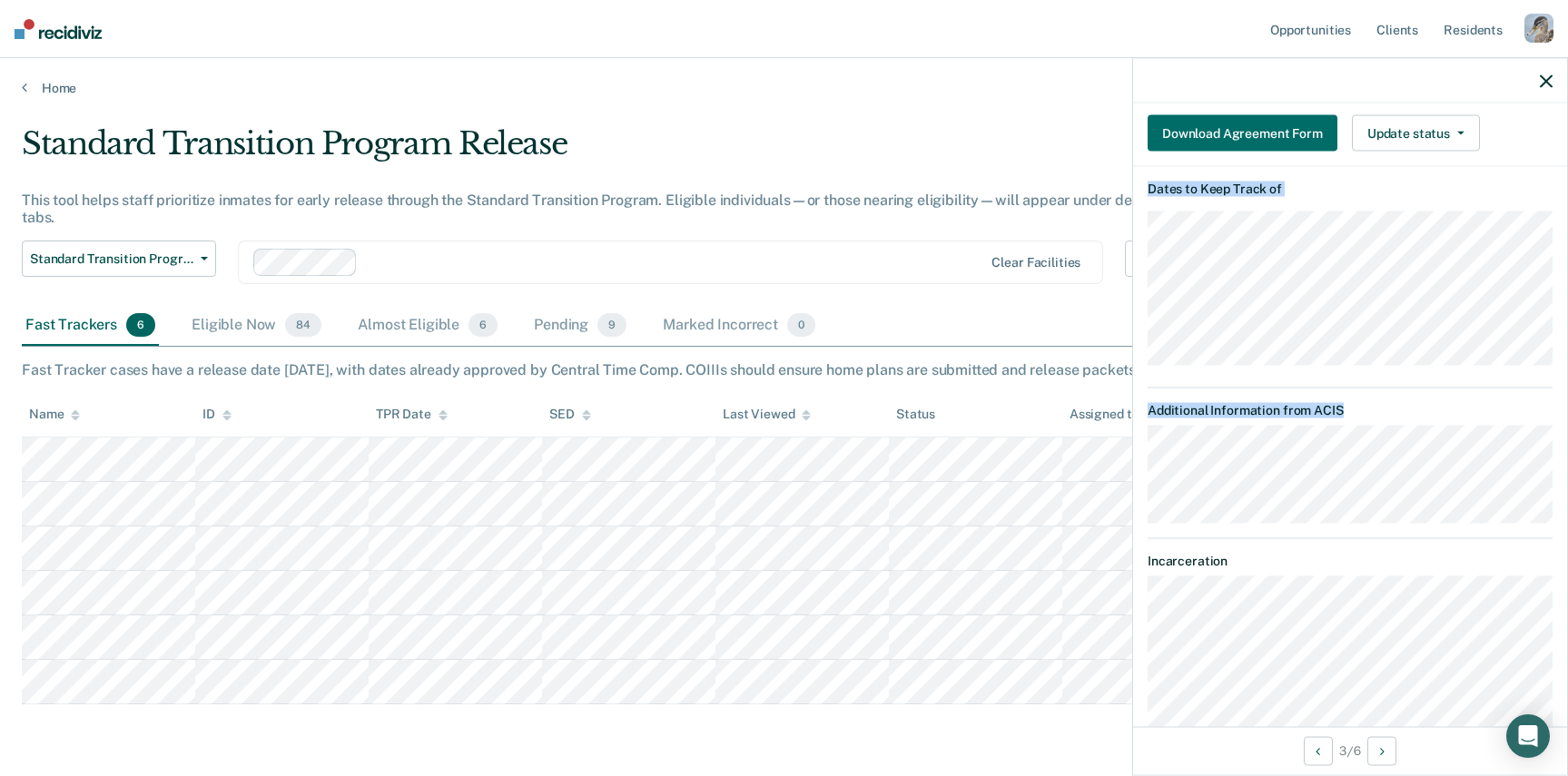 click on "MM   Standard Transition Program Release Fast Tracker Requirements validated by ACIS data Upcoming TPR date in ACIS: [DATE] Upcoming projected TPR date: [DATE] No felony   detainers Functional literacy   complete   Classified as Minimum or Medium   security   At least 24 months since last   CSED No removals from major self-improvement programs [DATE] No unsatisfactory program ratings [DATE] Download Agreement Form Update status Home Plan in Progress Awaiting Home Plan Approval Awaiting Release Submit Correction Dates to Keep Track of Additional Information from ACIS Incarceration" at bounding box center [1350, 251] 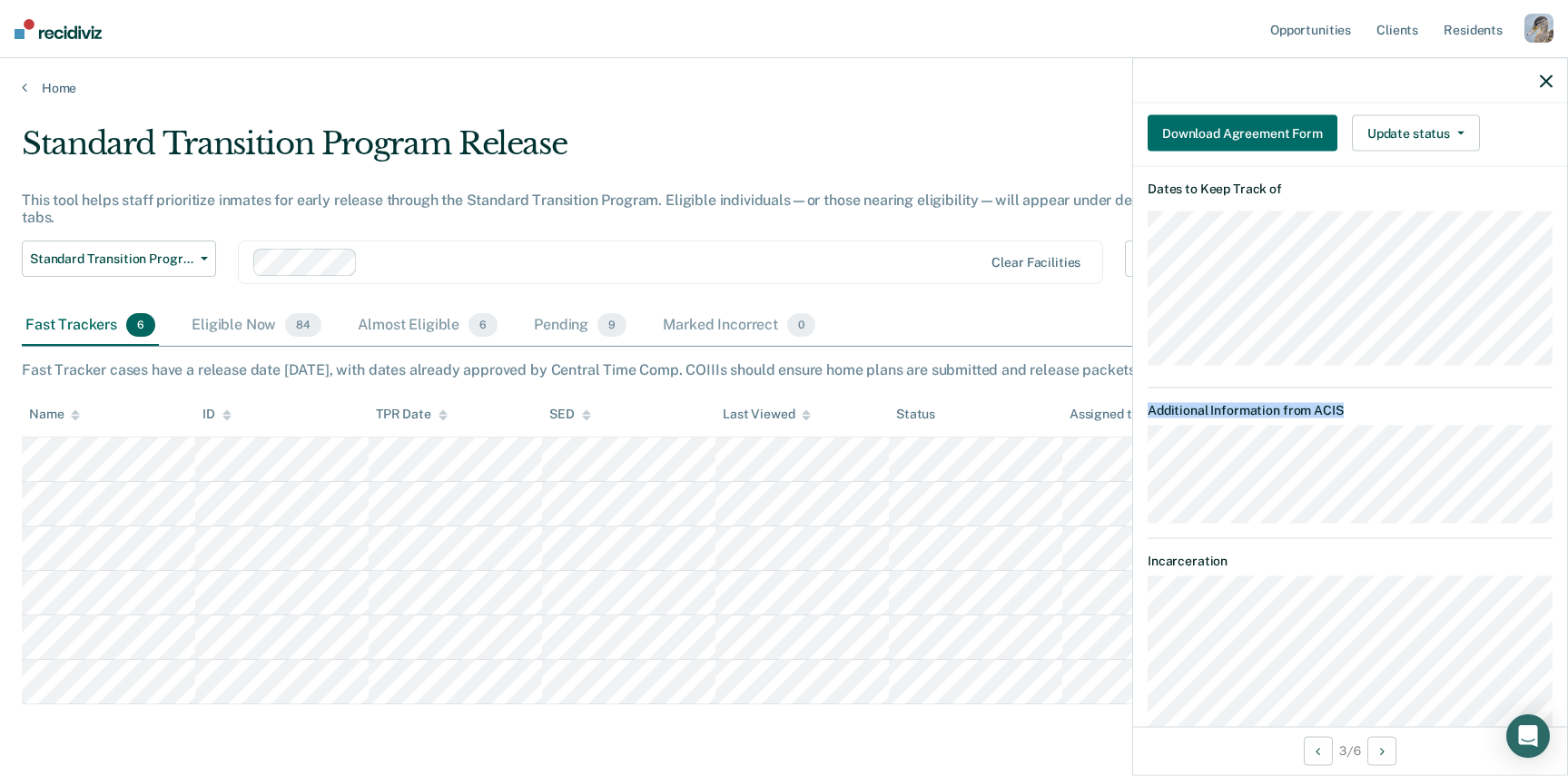 click on "MM   Standard Transition Program Release Fast Tracker Requirements validated by ACIS data Upcoming TPR date in ACIS: [DATE] Upcoming projected TPR date: [DATE] No felony   detainers Functional literacy   complete   Classified as Minimum or Medium   security   At least 24 months since last   CSED No removals from major self-improvement programs [DATE] No unsatisfactory program ratings [DATE] Download Agreement Form Update status Home Plan in Progress Awaiting Home Plan Approval Awaiting Release Submit Correction Dates to Keep Track of Additional Information from ACIS Incarceration" at bounding box center (1350, 251) 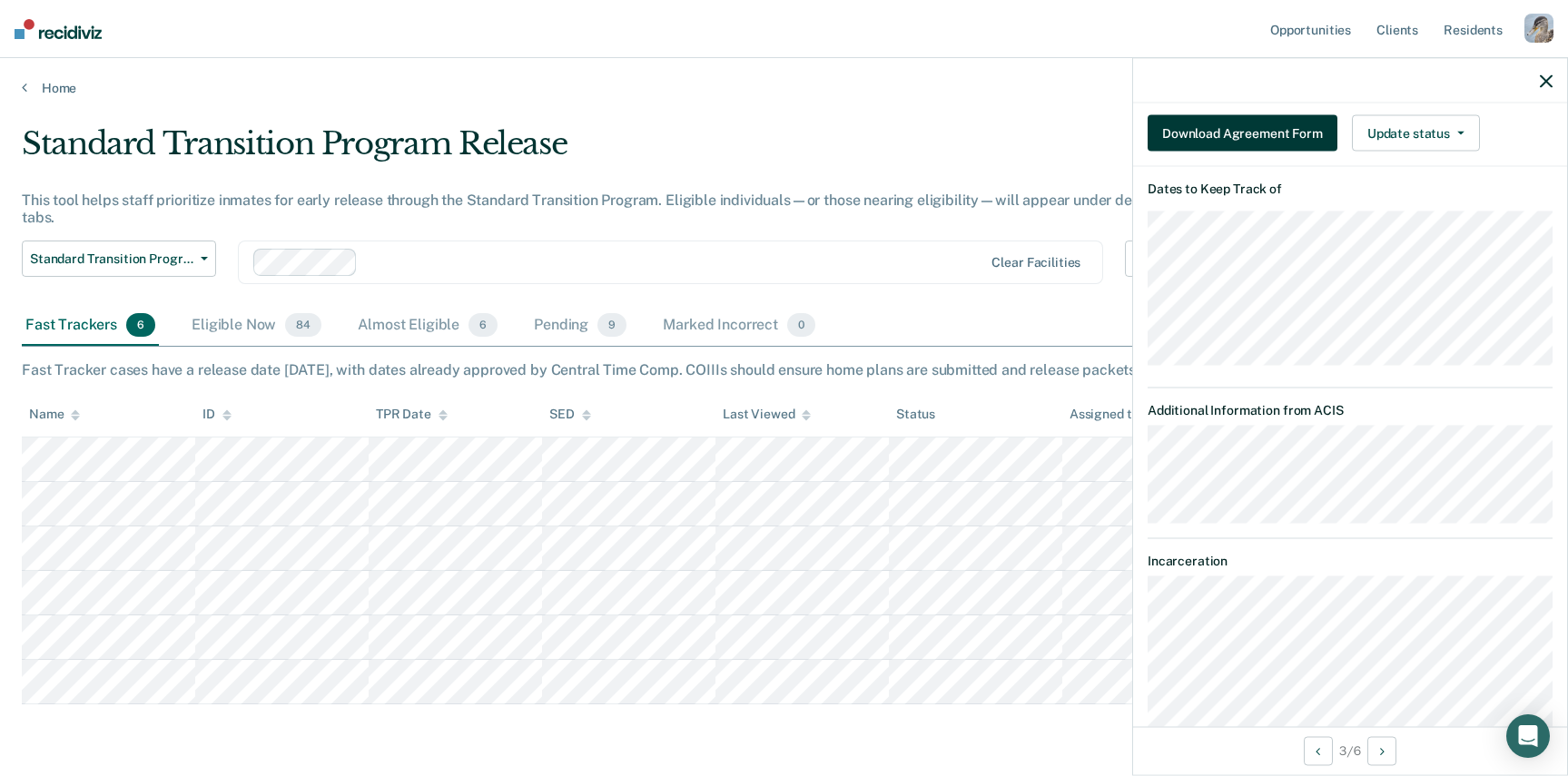 click on "Download Agreement Form" at bounding box center (1242, 133) 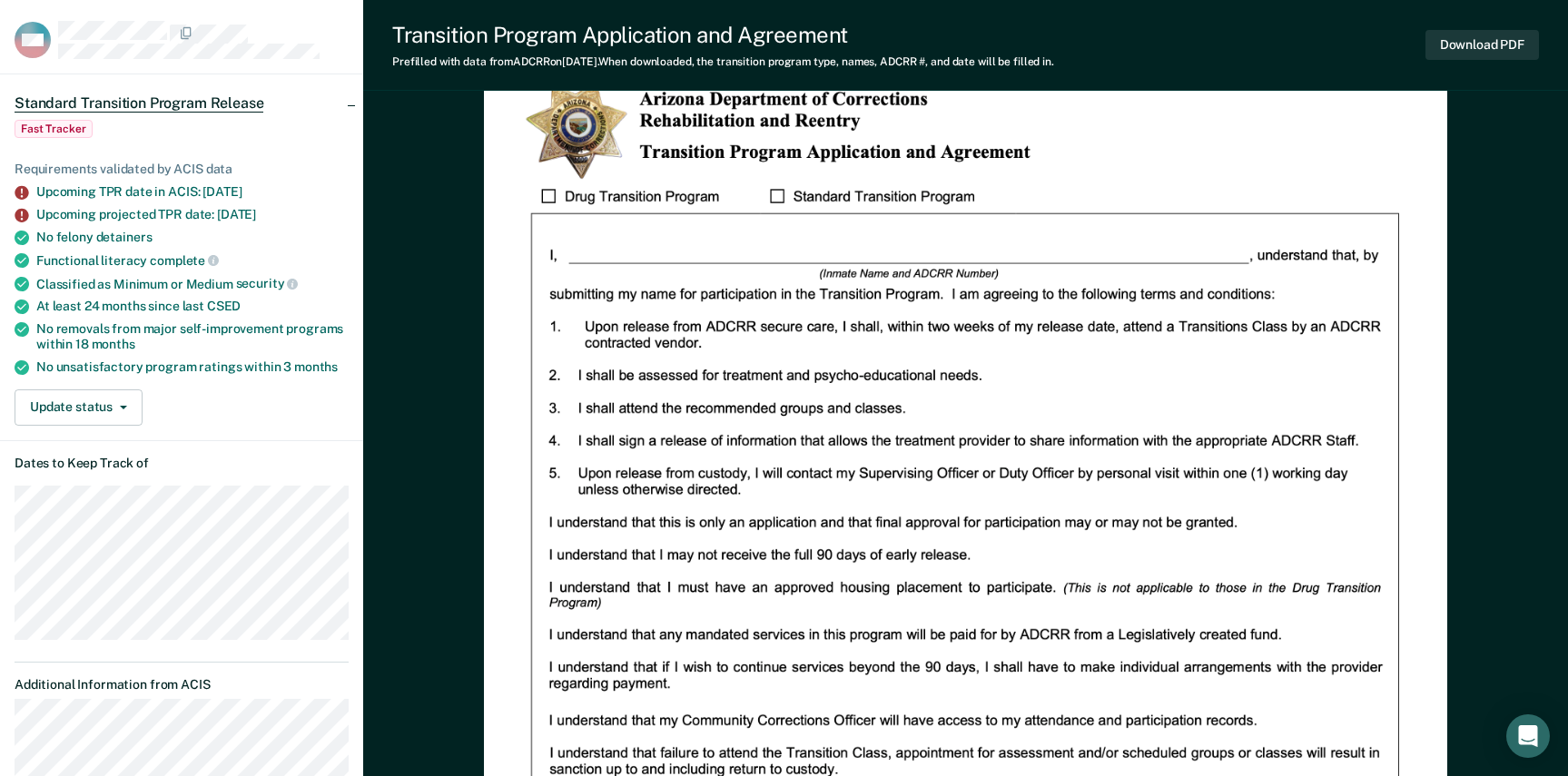 scroll, scrollTop: 0, scrollLeft: 0, axis: both 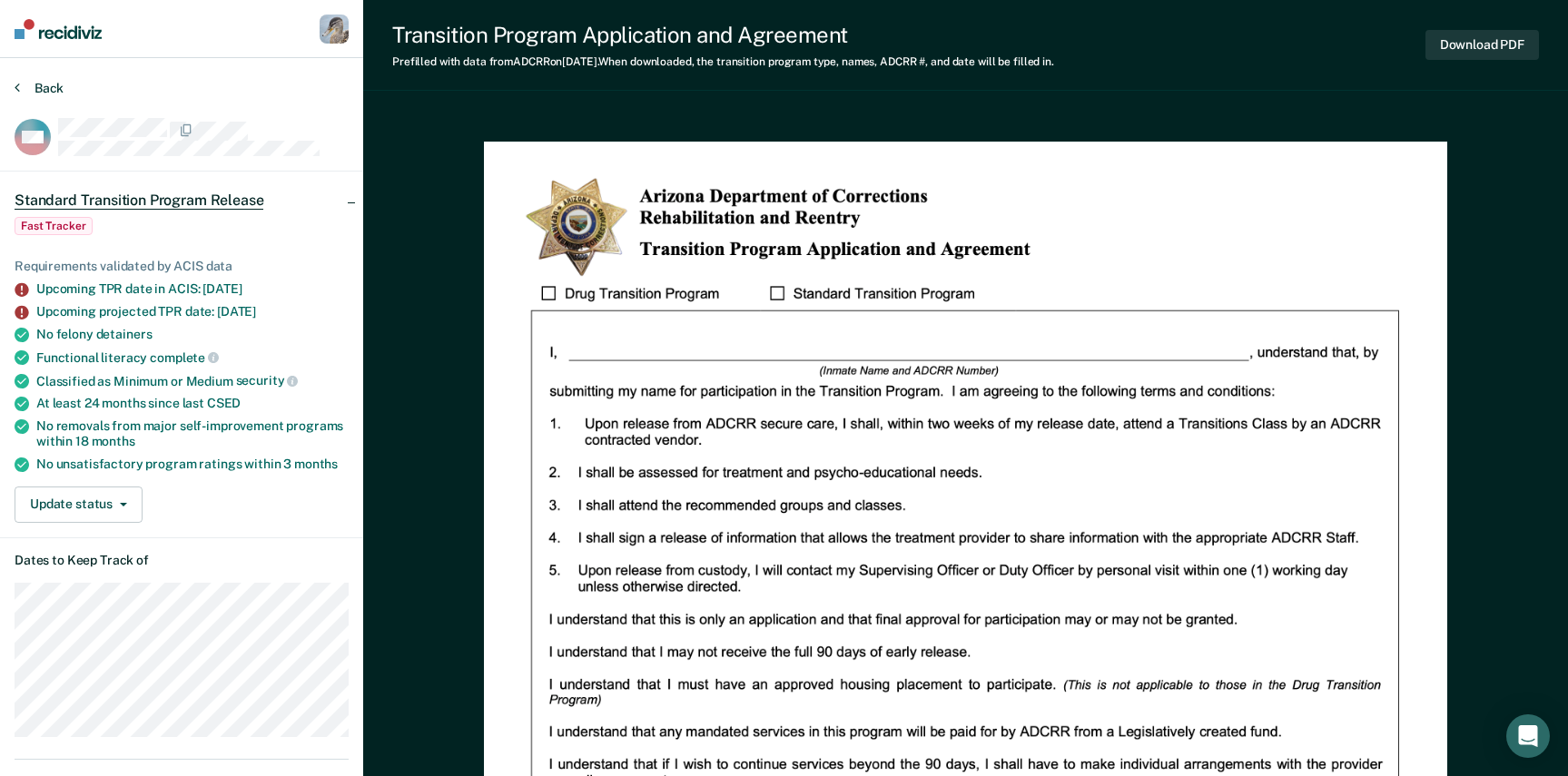 click on "Back" at bounding box center (39, 88) 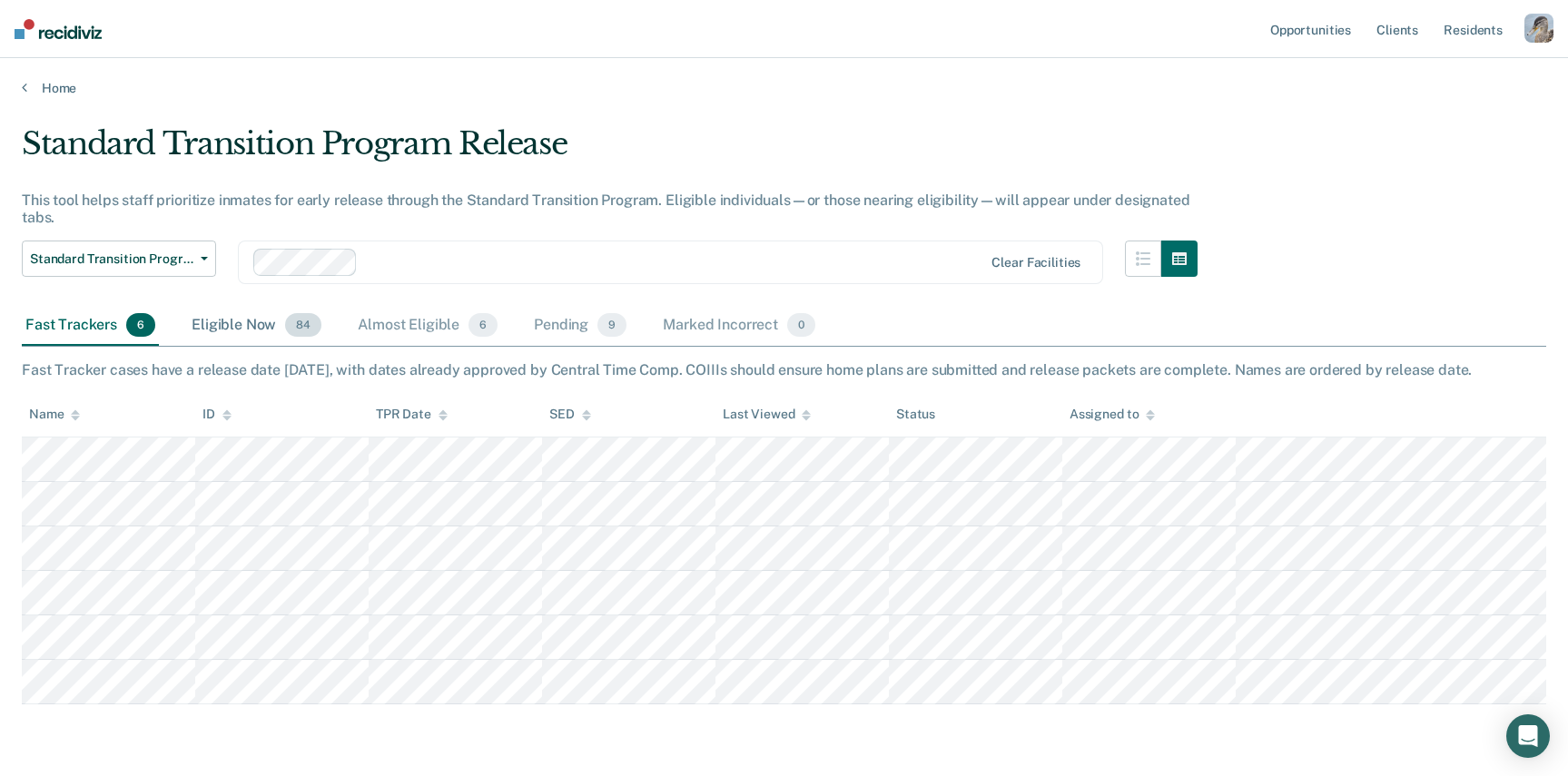 click on "Eligible Now 84" at bounding box center [256, 326] 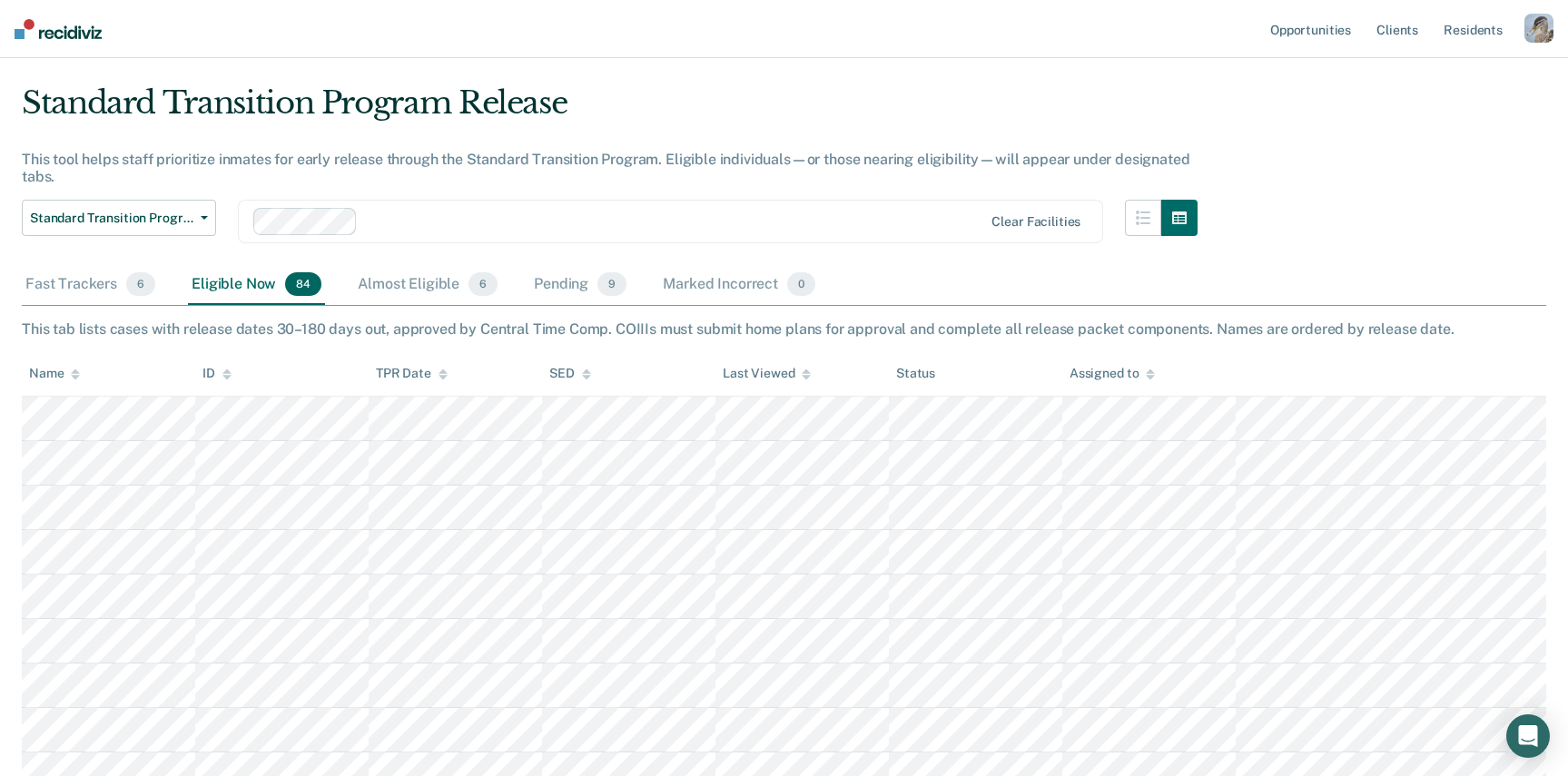 scroll, scrollTop: 39, scrollLeft: 0, axis: vertical 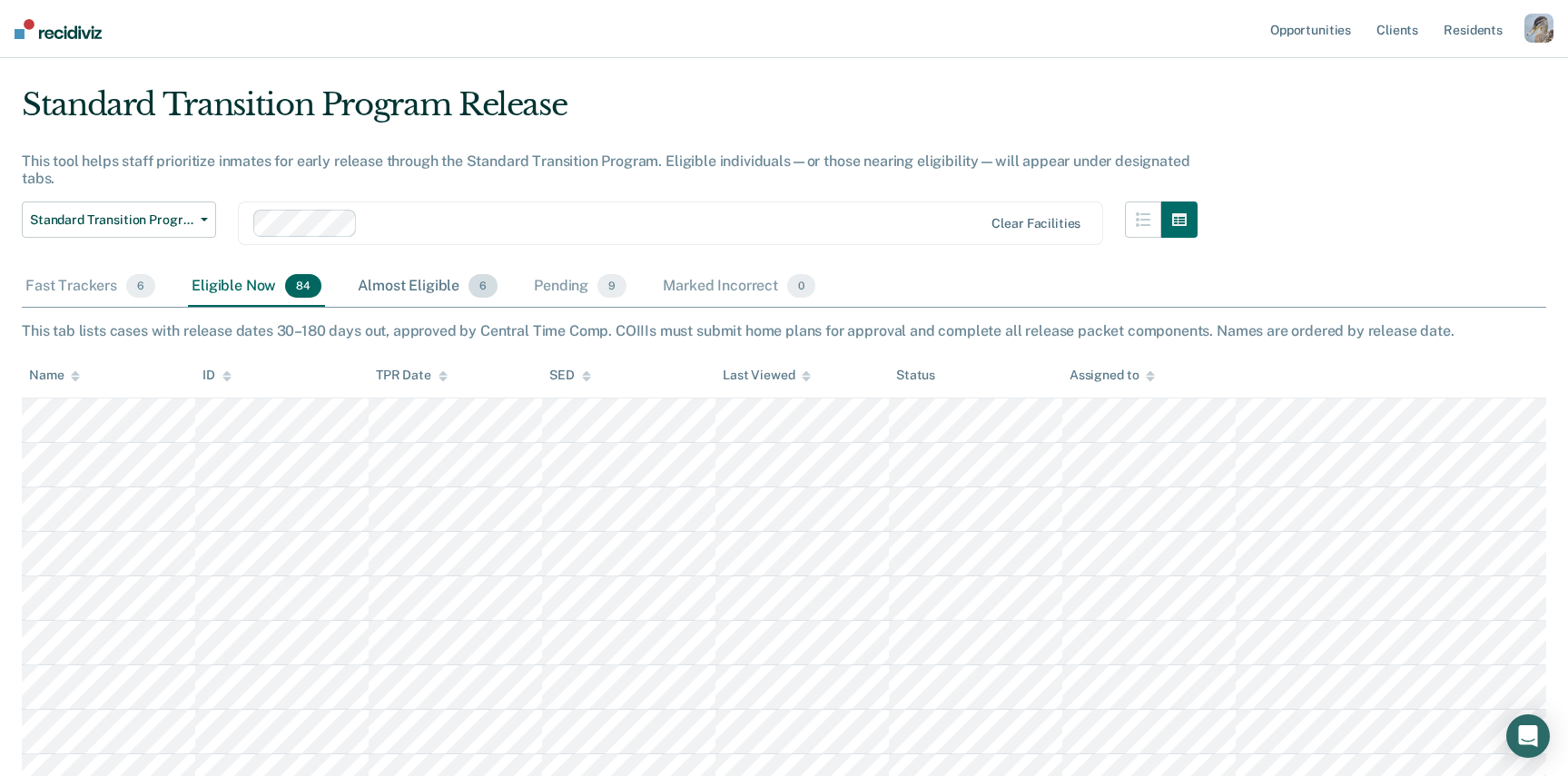click on "Almost Eligible 6" at bounding box center (428, 287) 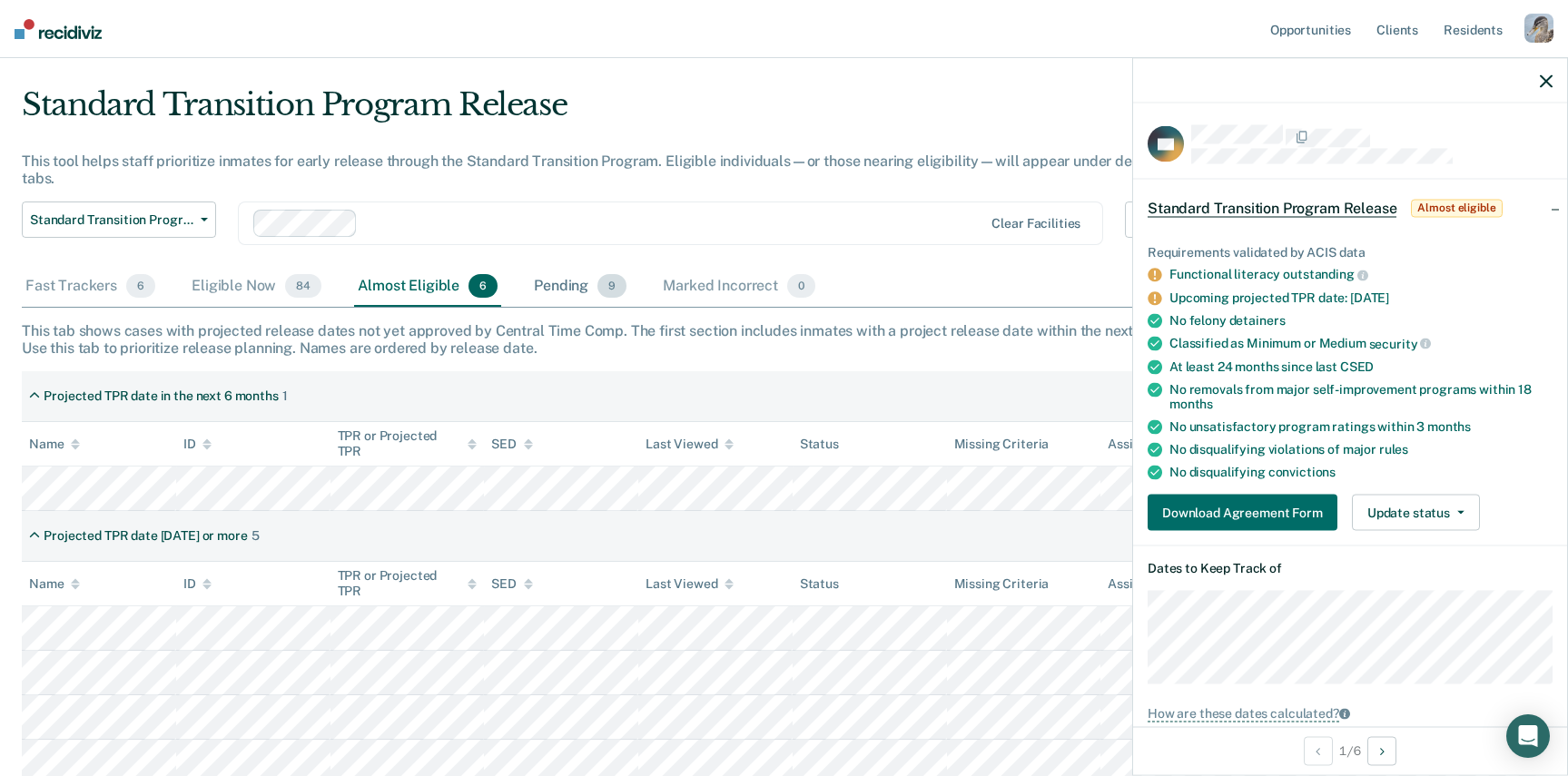 click on "Pending 9" at bounding box center (580, 287) 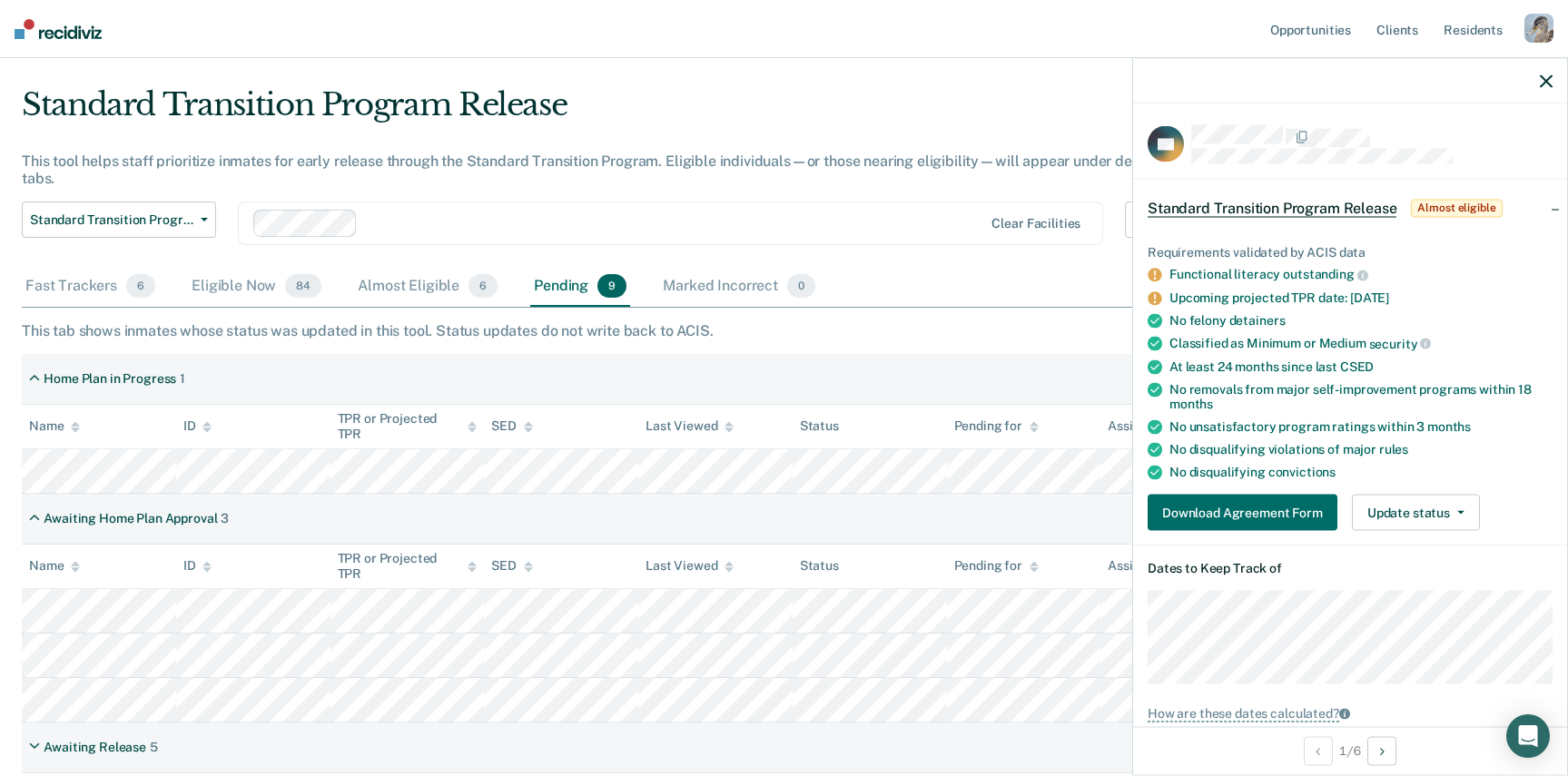 click 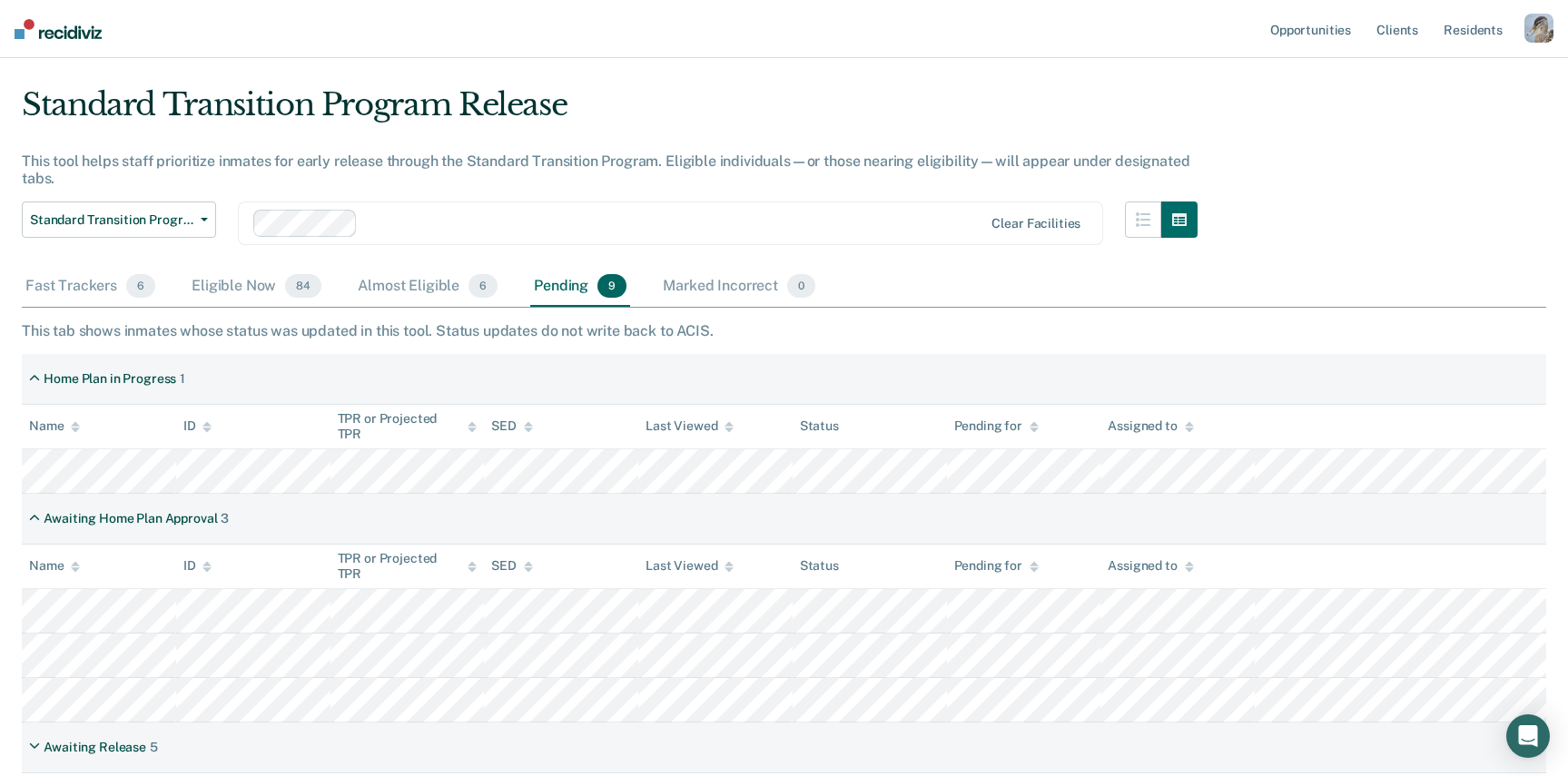 scroll, scrollTop: 166, scrollLeft: 0, axis: vertical 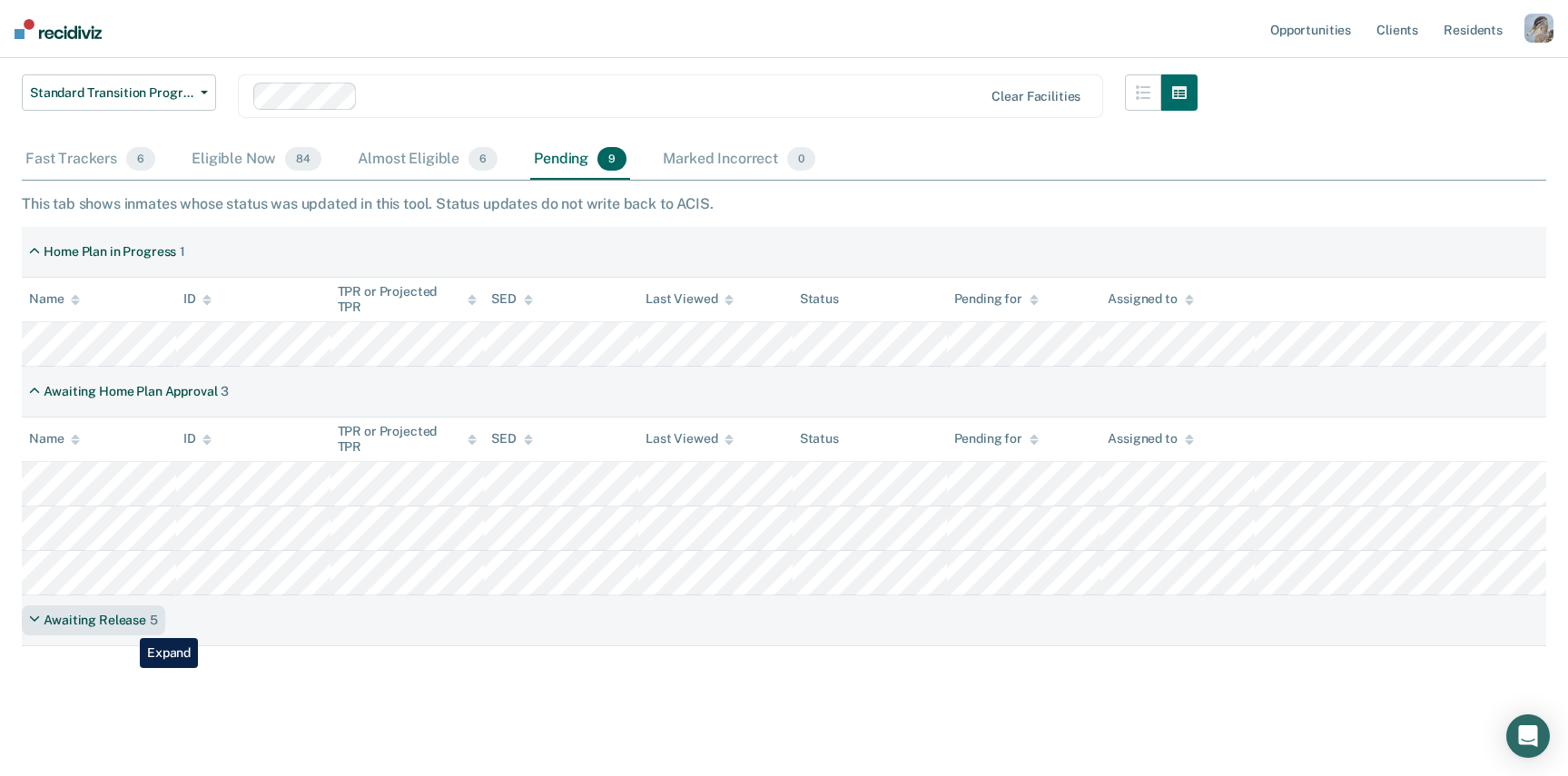 click on "Awaiting Release" at bounding box center (94, 620) 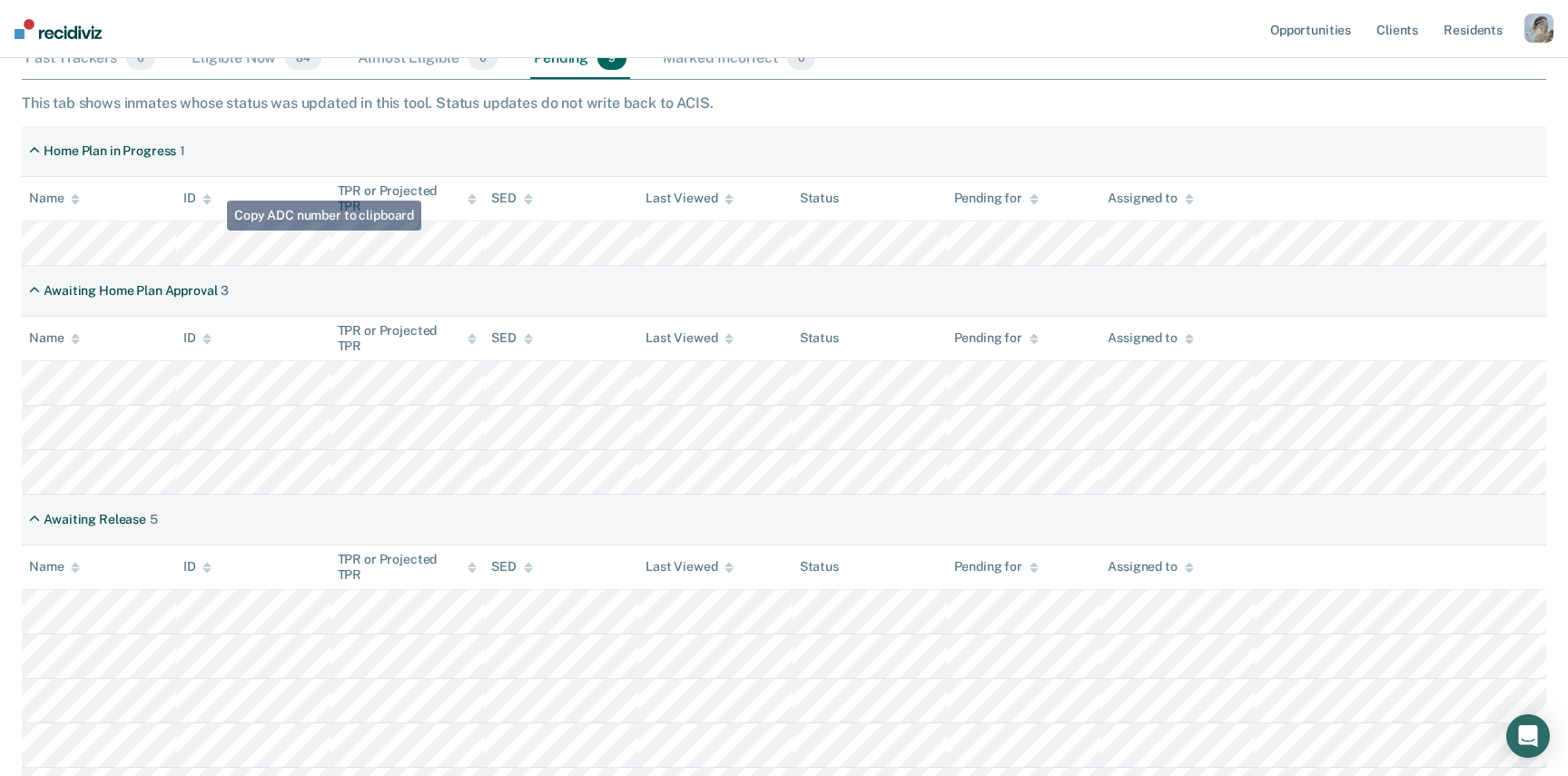 scroll, scrollTop: 263, scrollLeft: 0, axis: vertical 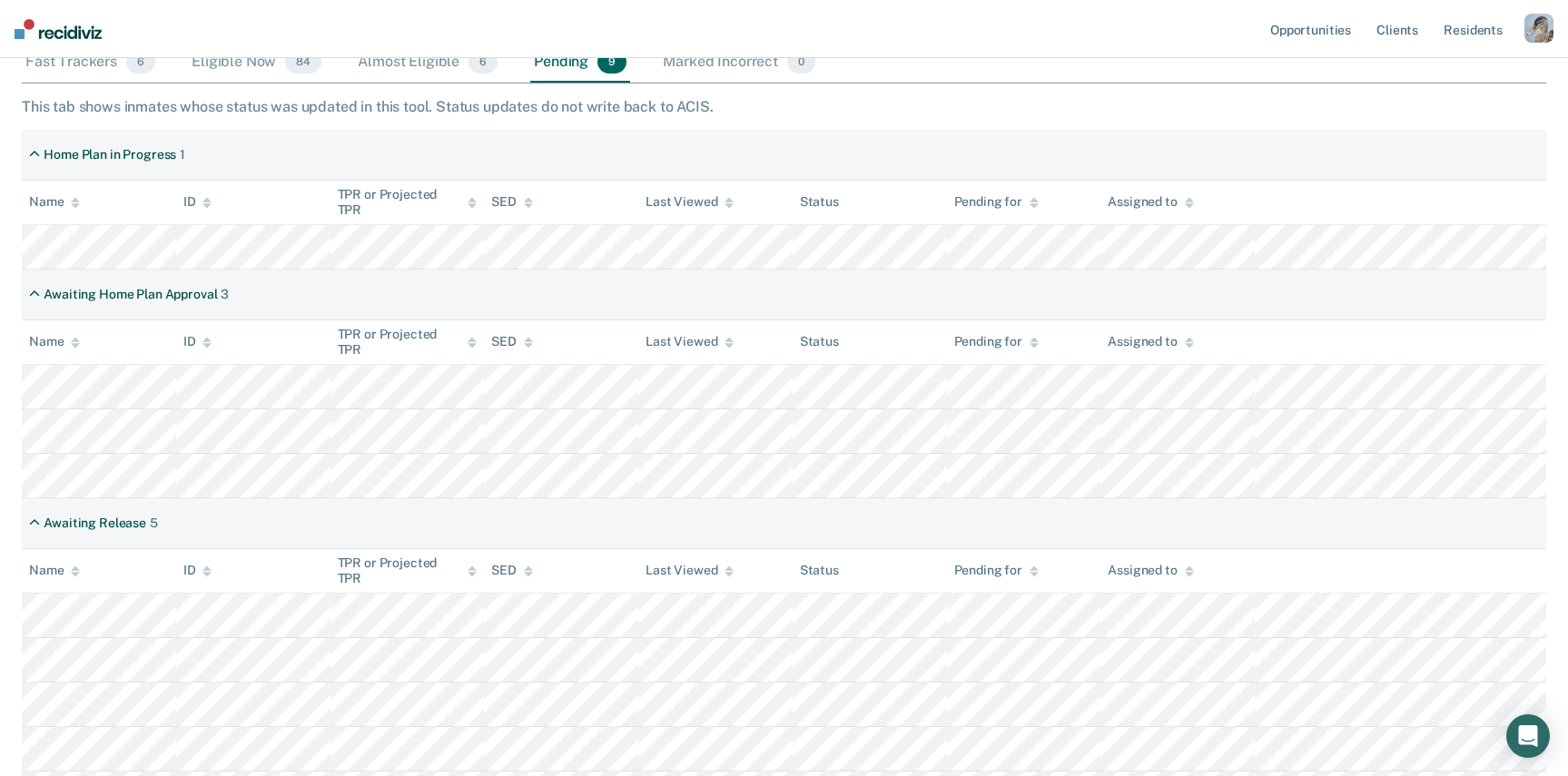 click on "Awaiting Release 5" at bounding box center (784, 524) 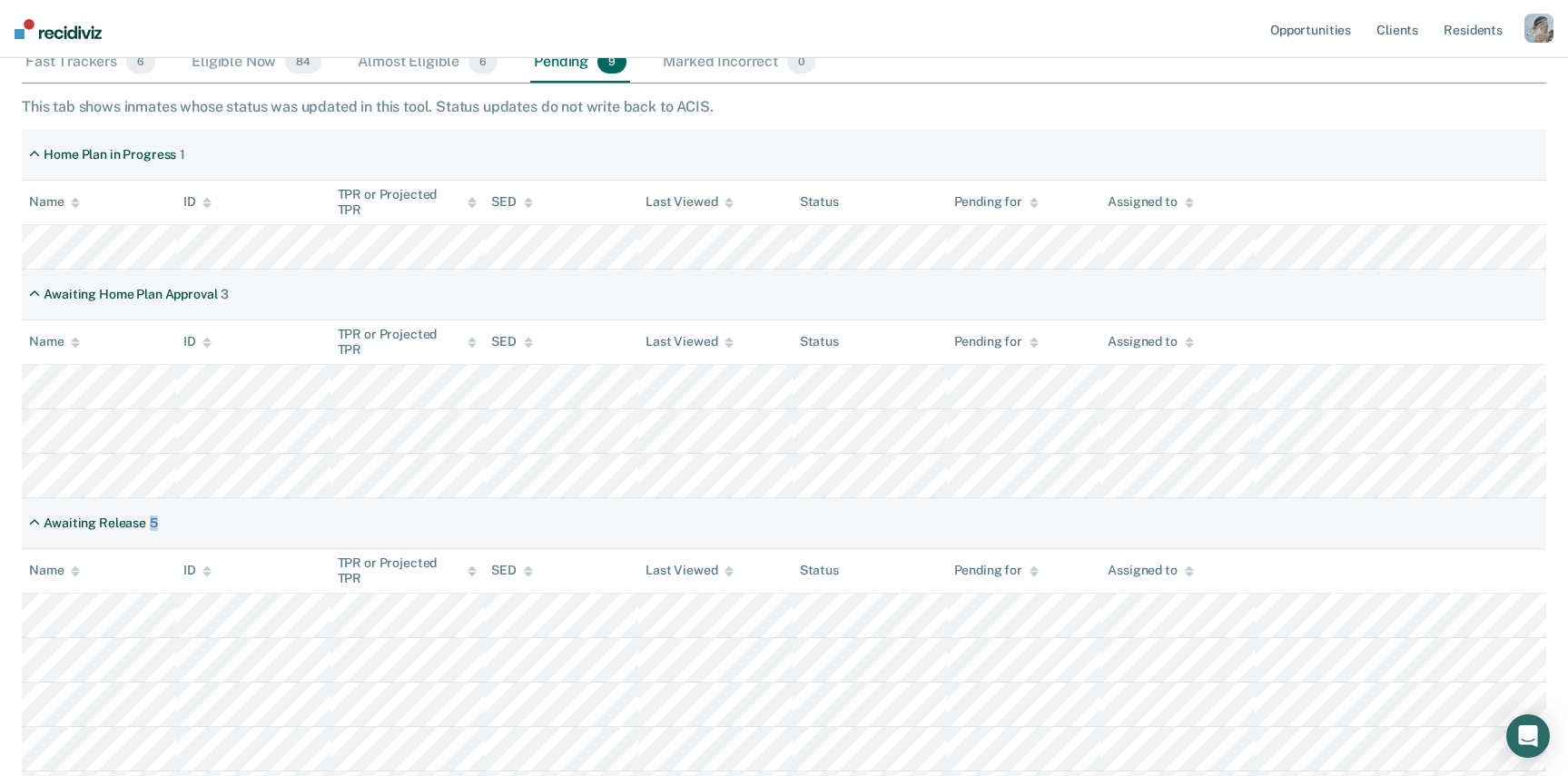 click on "Awaiting Release 5" at bounding box center (784, 524) 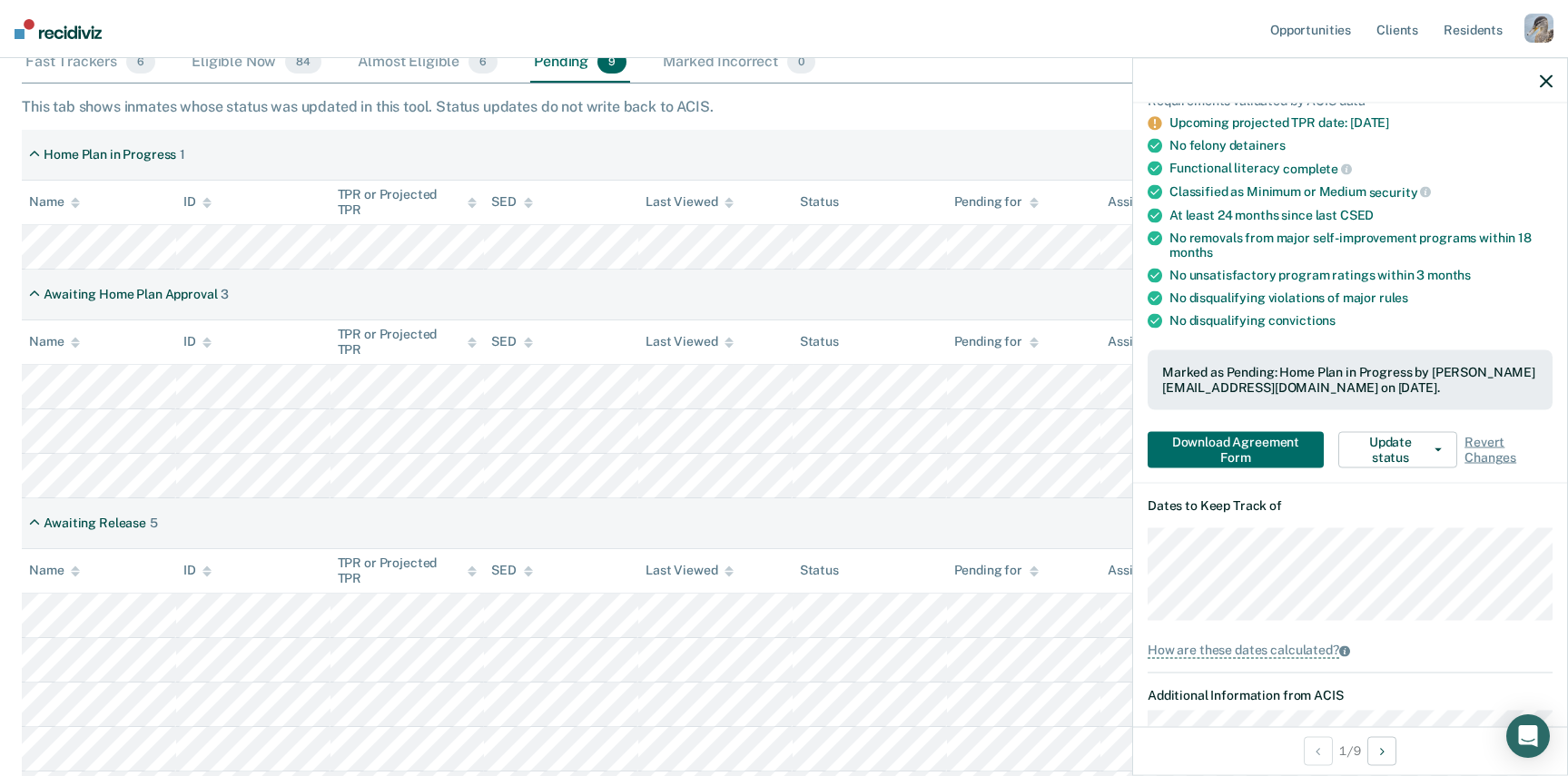 scroll, scrollTop: 174, scrollLeft: 0, axis: vertical 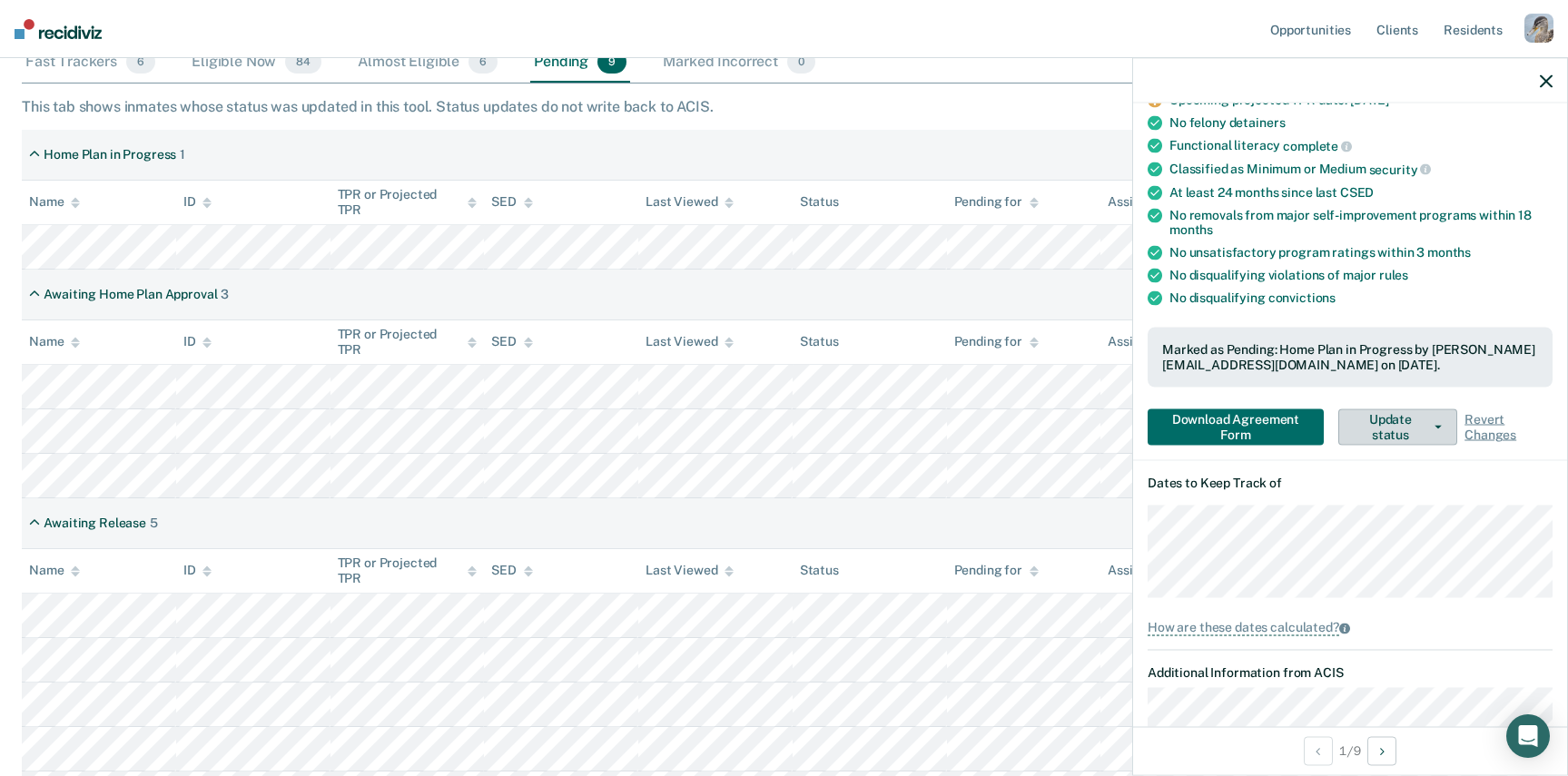 click on "Update status" at bounding box center [1397, 427] 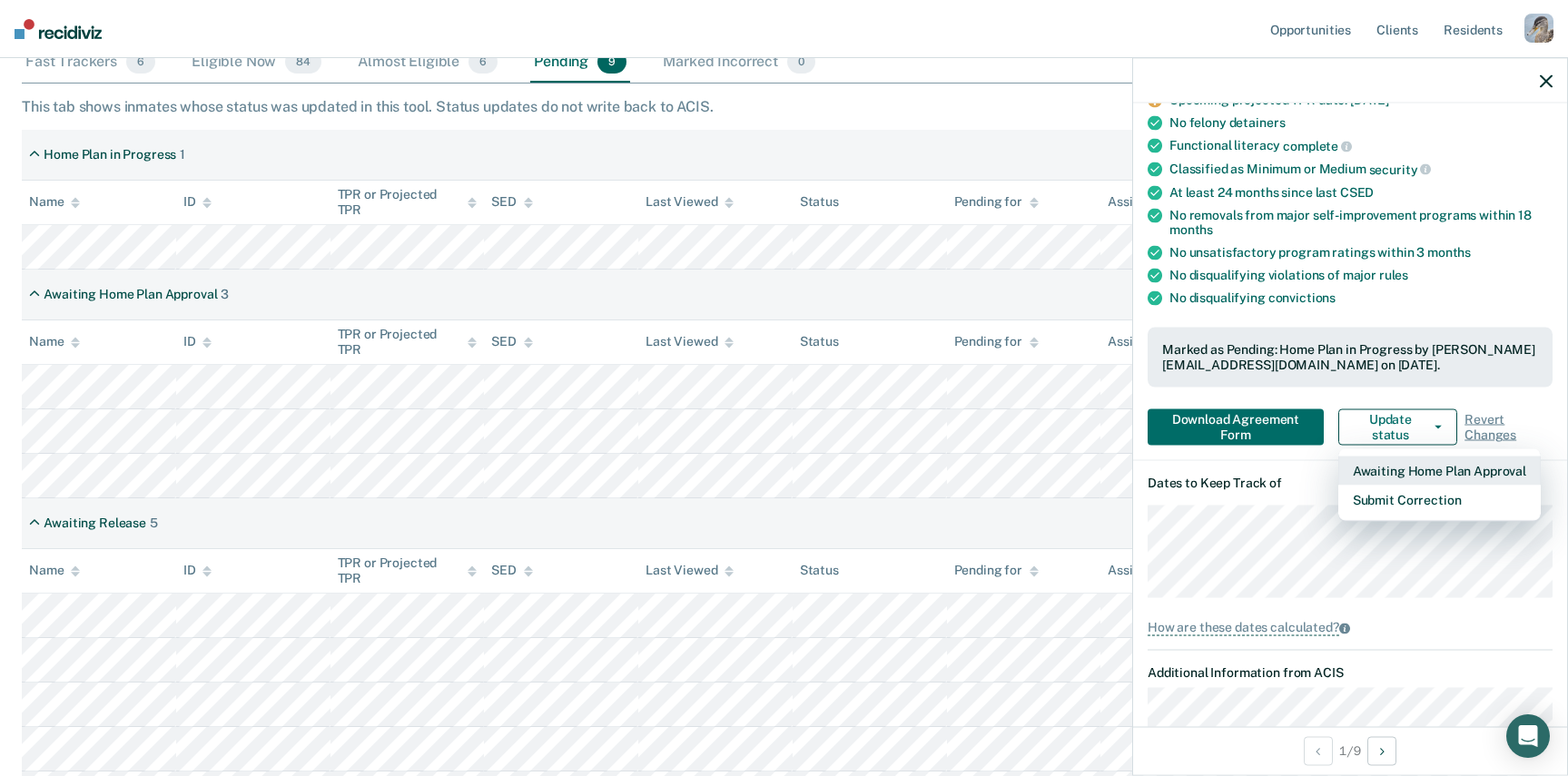 click on "Awaiting Home Plan Approval" at bounding box center [1439, 470] 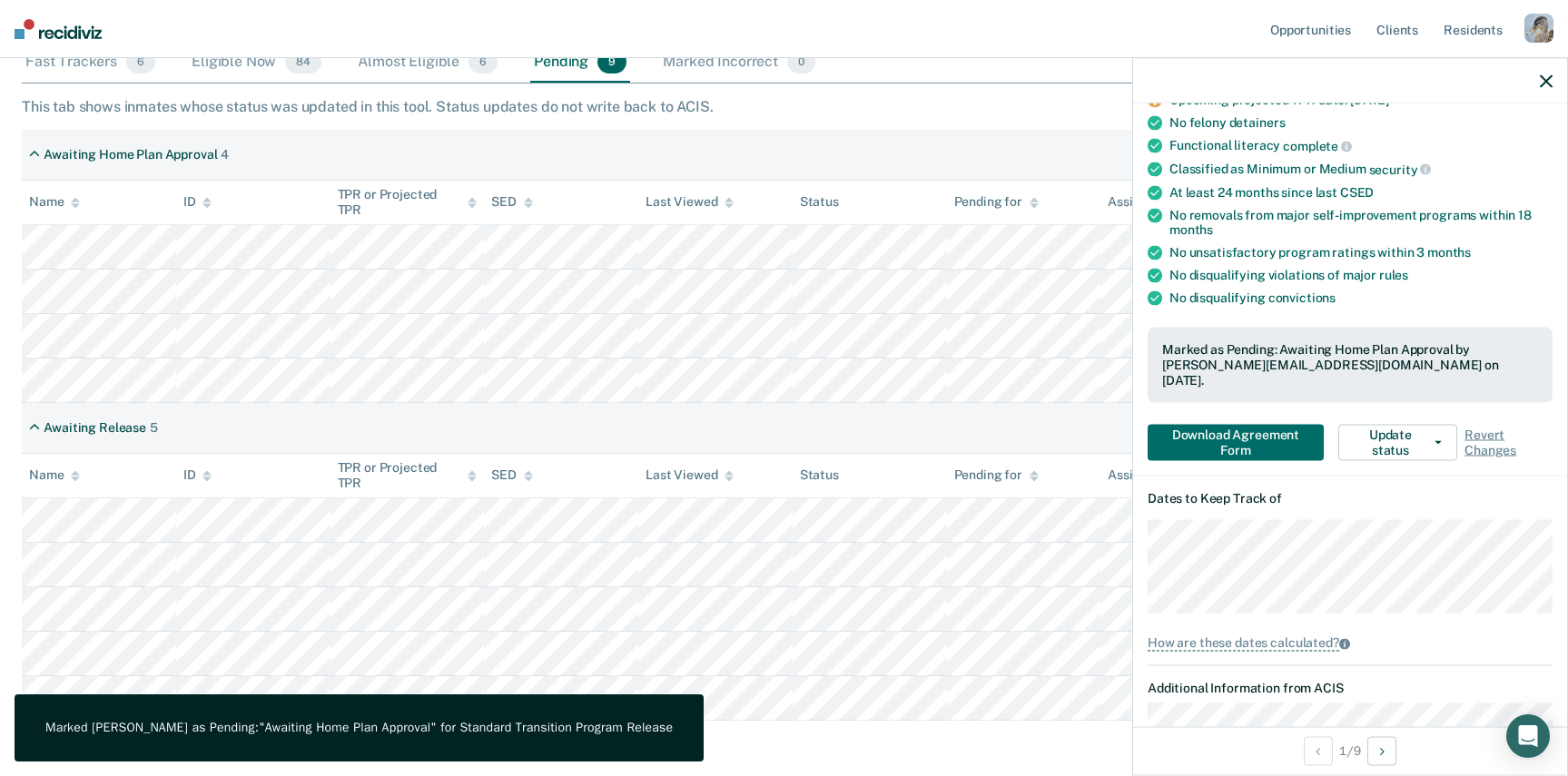 click on "BM   Standard Transition Program Release Pending Requirements validated by ACIS data Upcoming projected TPR date: [DATE] No felony   detainers Functional literacy   complete   Classified as Minimum or Medium   security   At least 24 months since last   CSED No removals from major self-improvement programs [DATE] No unsatisfactory program ratings [DATE] No disqualifying violations of major   rules No disqualifying   convictions Marked as Pending: Awaiting Home Plan Approval by [PERSON_NAME][EMAIL_ADDRESS][DOMAIN_NAME] on [DATE].   Download Agreement Form Update status Home Plan in Progress Submit Correction Revert Changes Dates to Keep Track of How are these dates calculated?  Additional Information from ACIS Incarceration" at bounding box center (1350, 460) 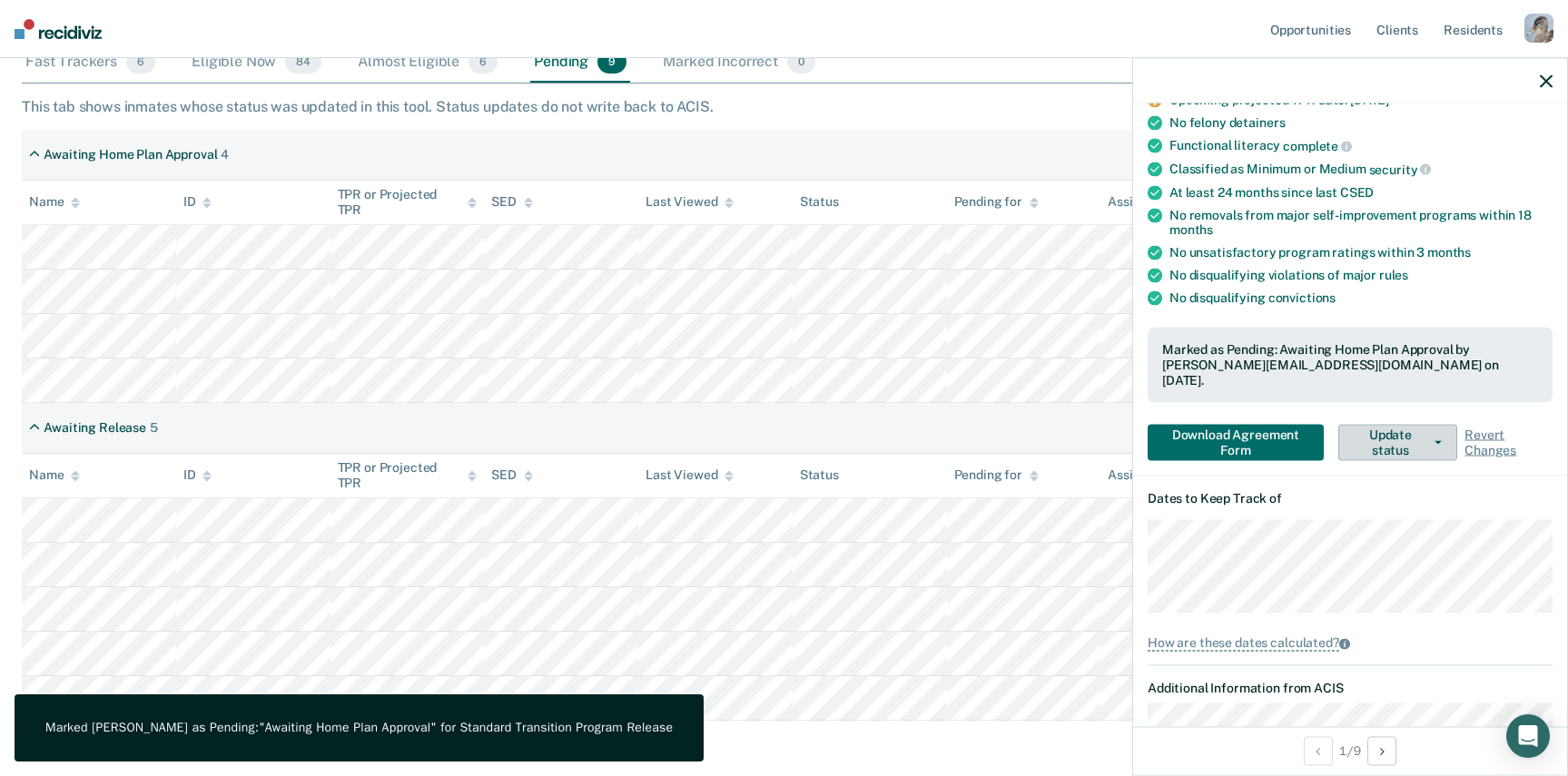 click on "Update status" at bounding box center (1397, 442) 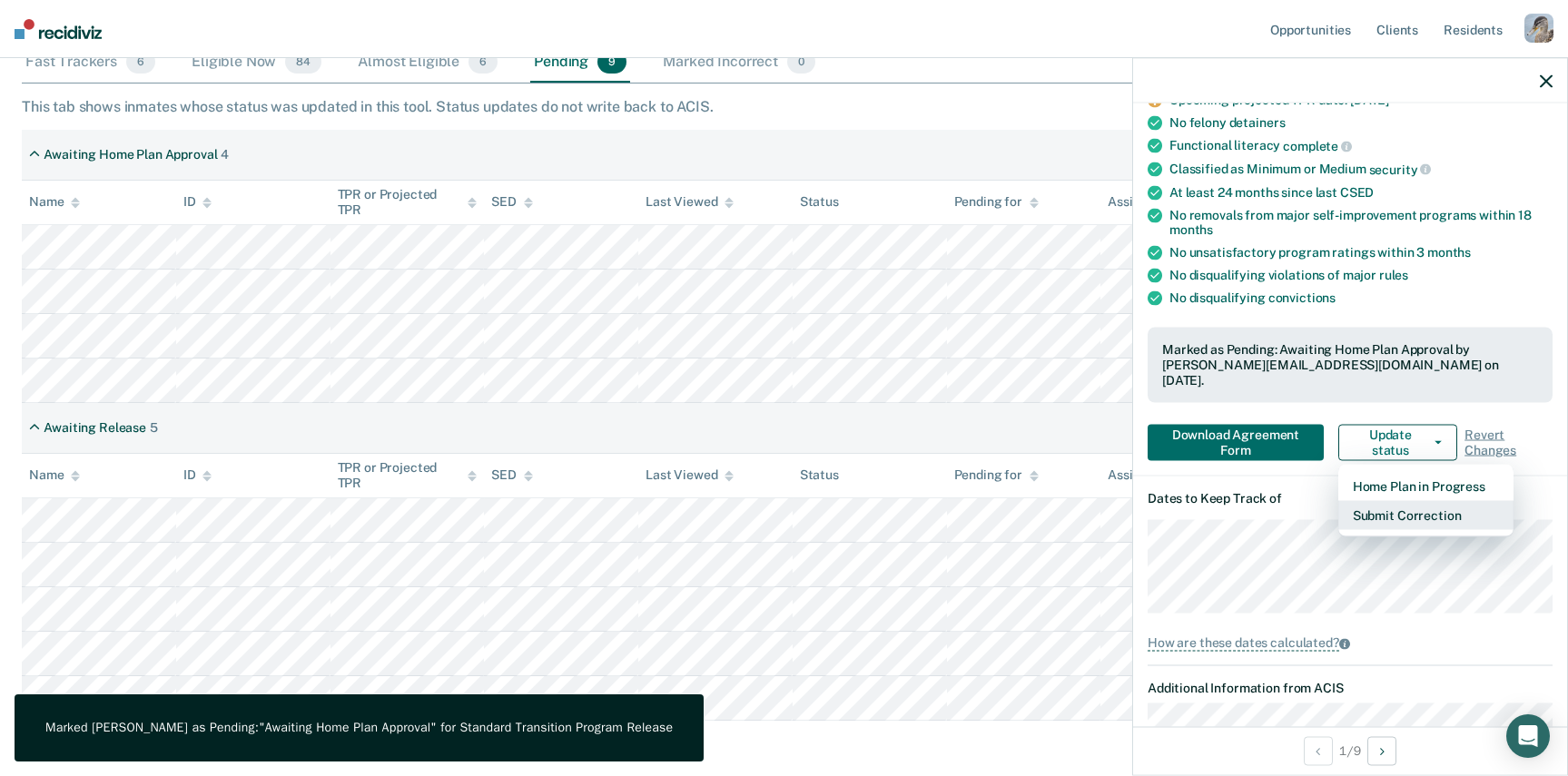 click on "Submit Correction" at bounding box center (1425, 515) 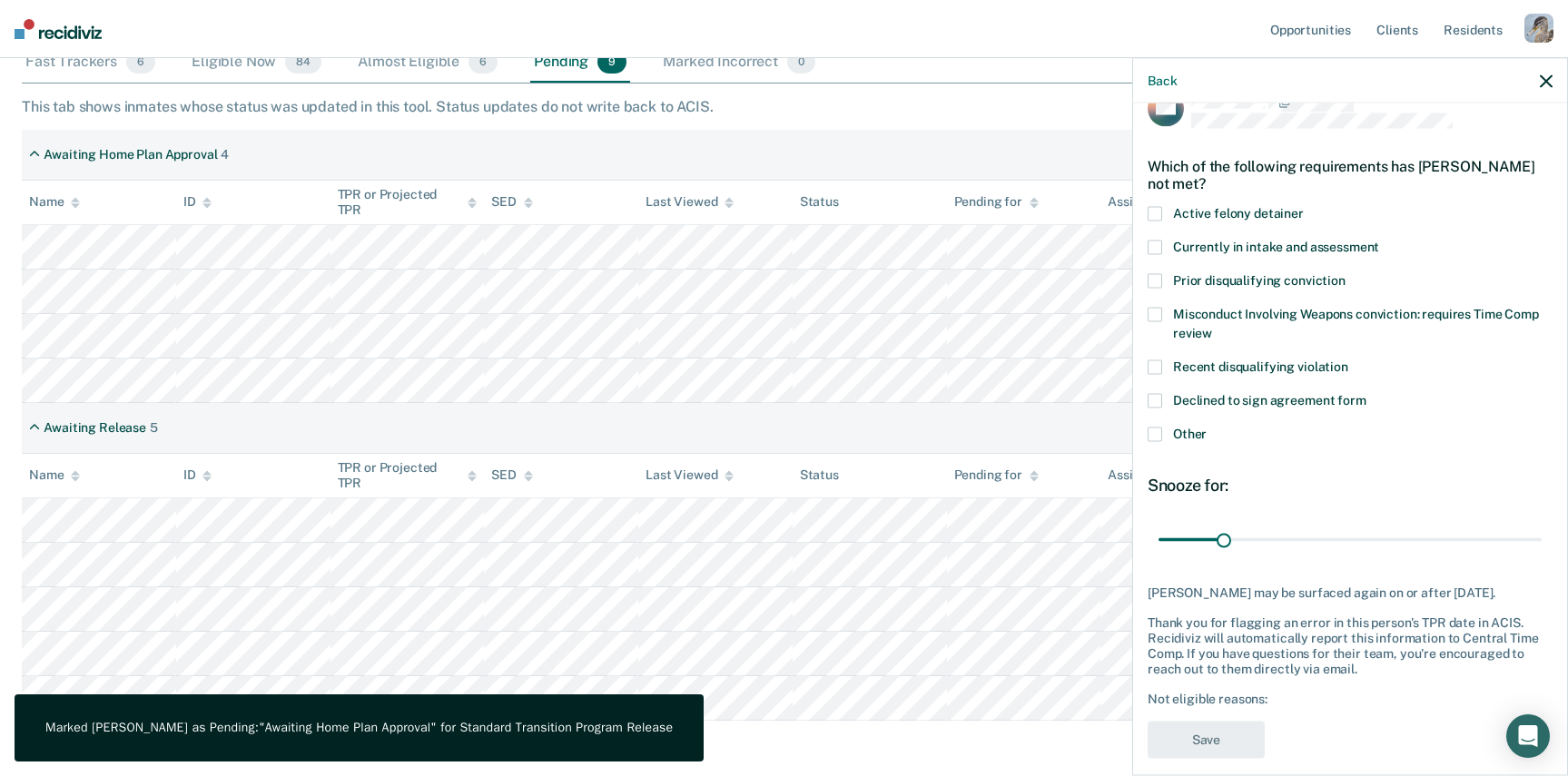 scroll, scrollTop: 0, scrollLeft: 0, axis: both 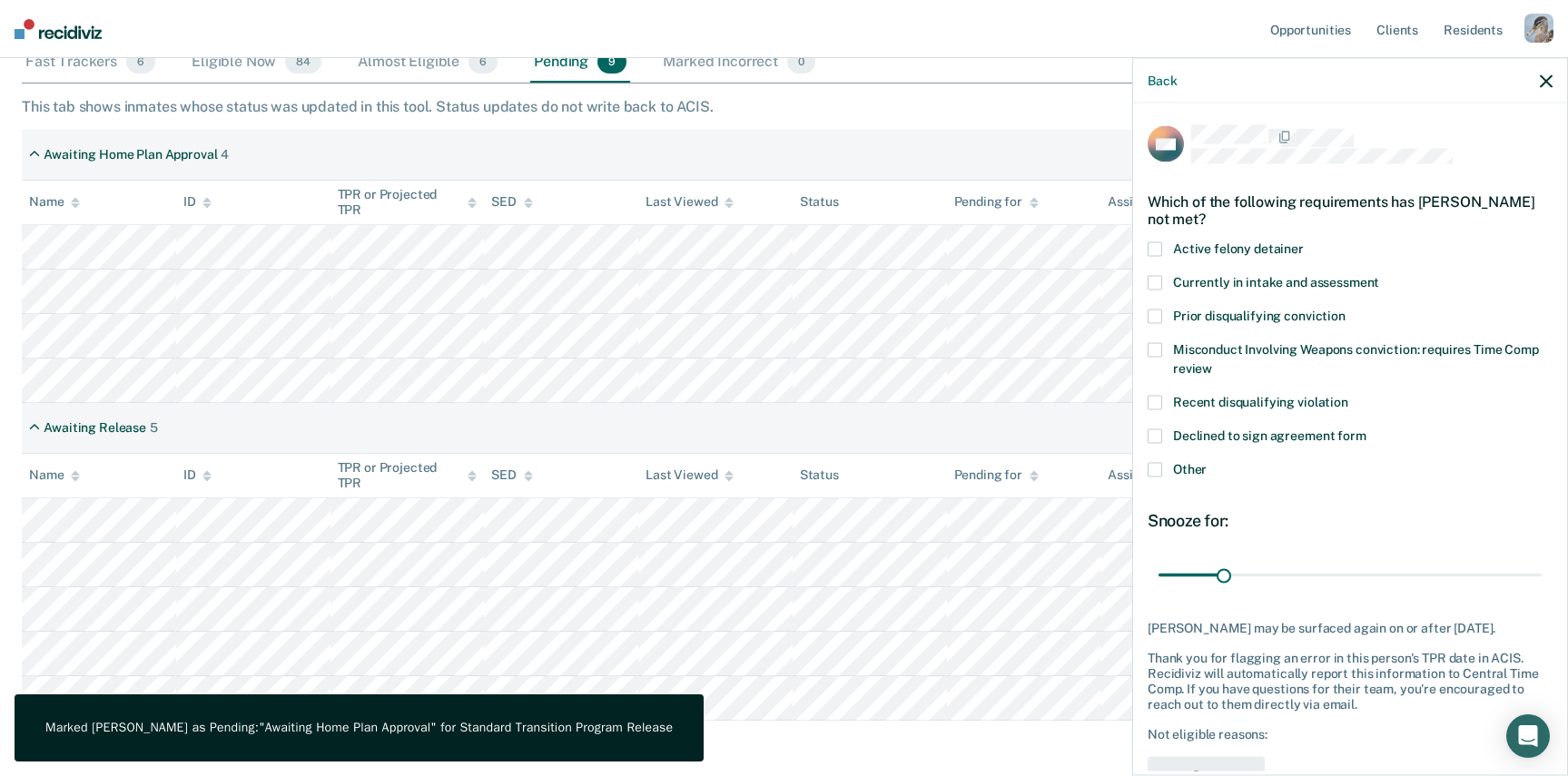 click 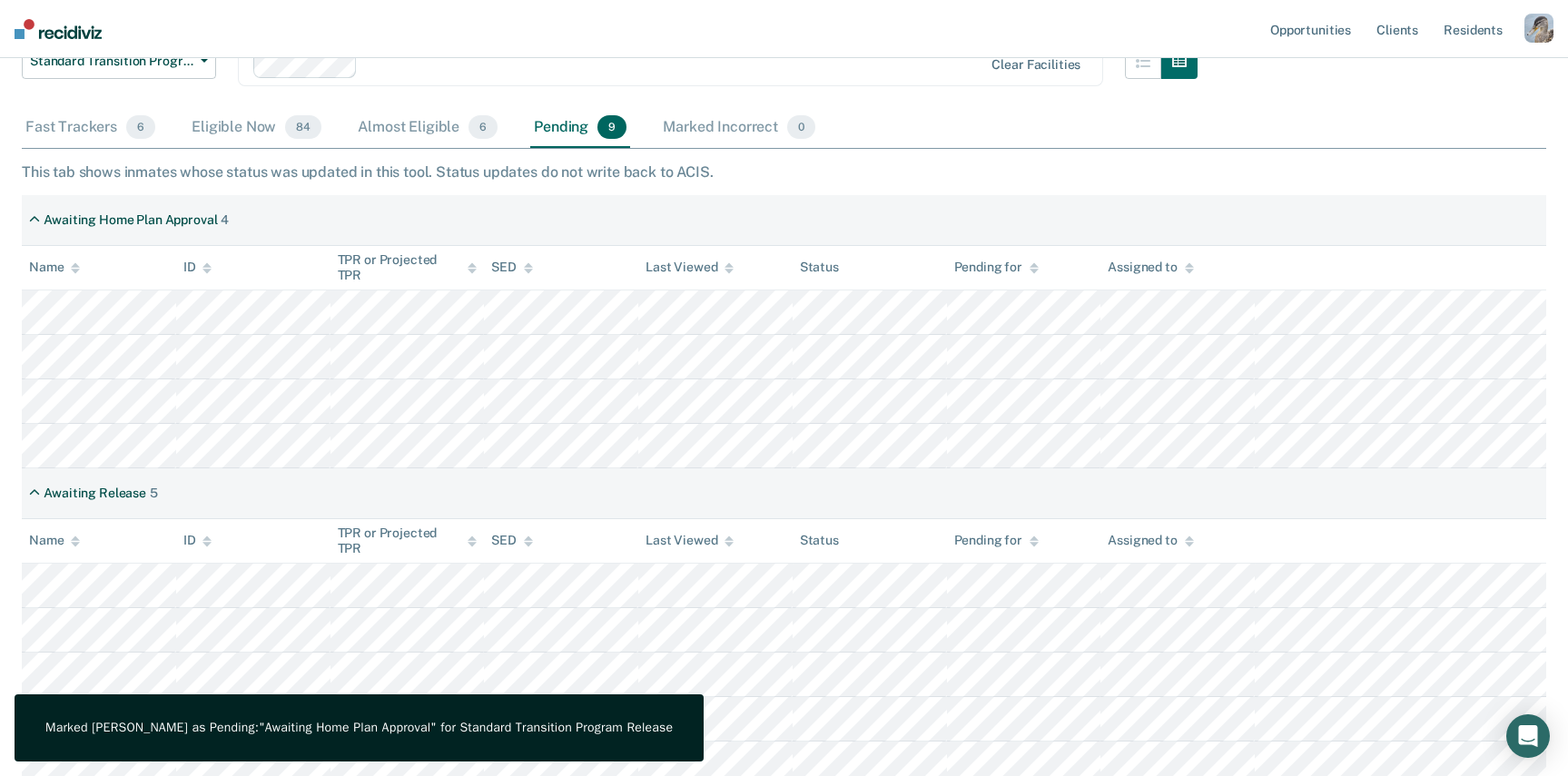 scroll, scrollTop: 191, scrollLeft: 0, axis: vertical 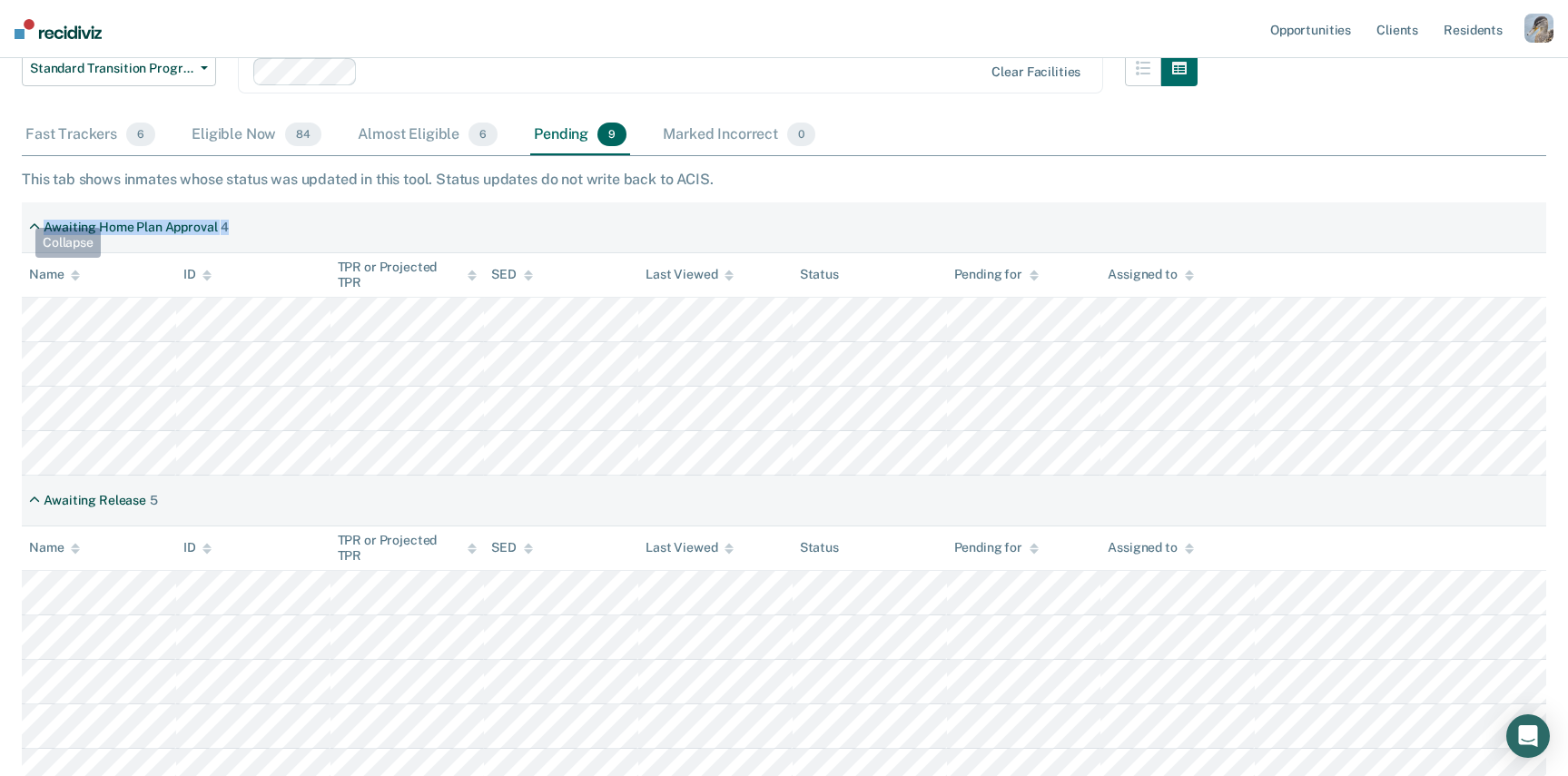 drag, startPoint x: 264, startPoint y: 237, endPoint x: 4, endPoint y: 209, distance: 261.50335 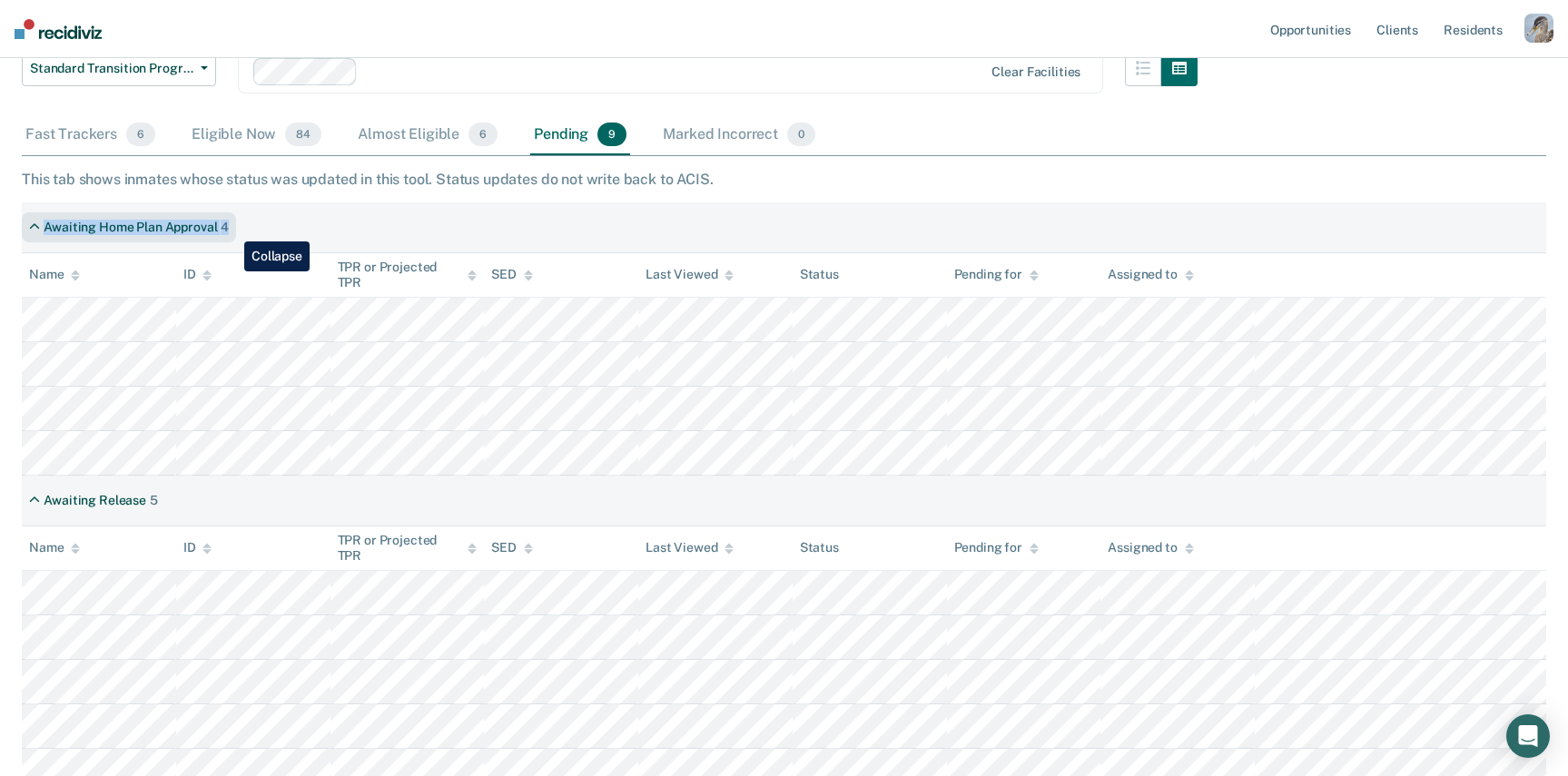 click on "Awaiting Home Plan Approval 4" at bounding box center (129, 227) 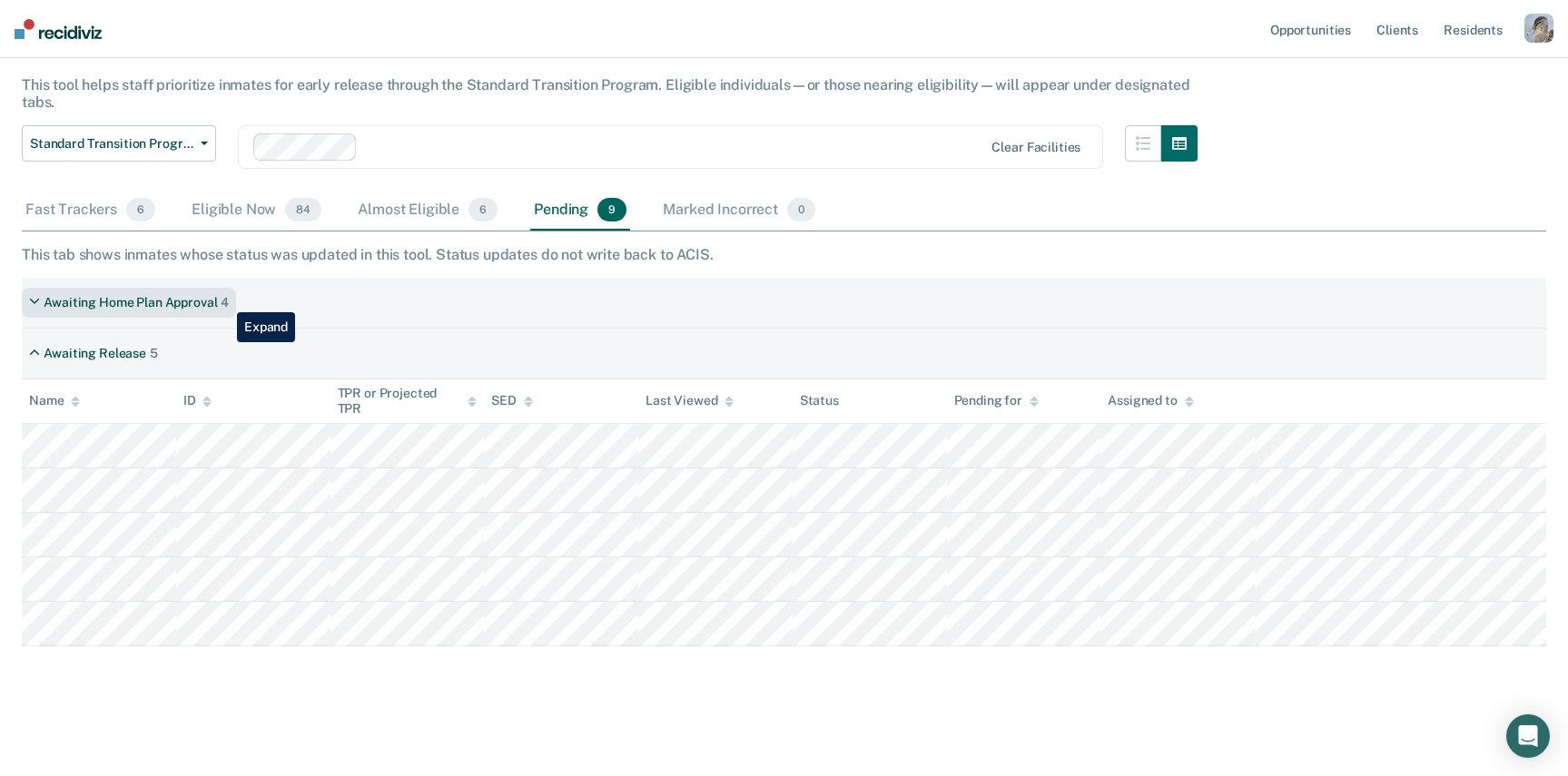 click on "4" at bounding box center [224, 302] 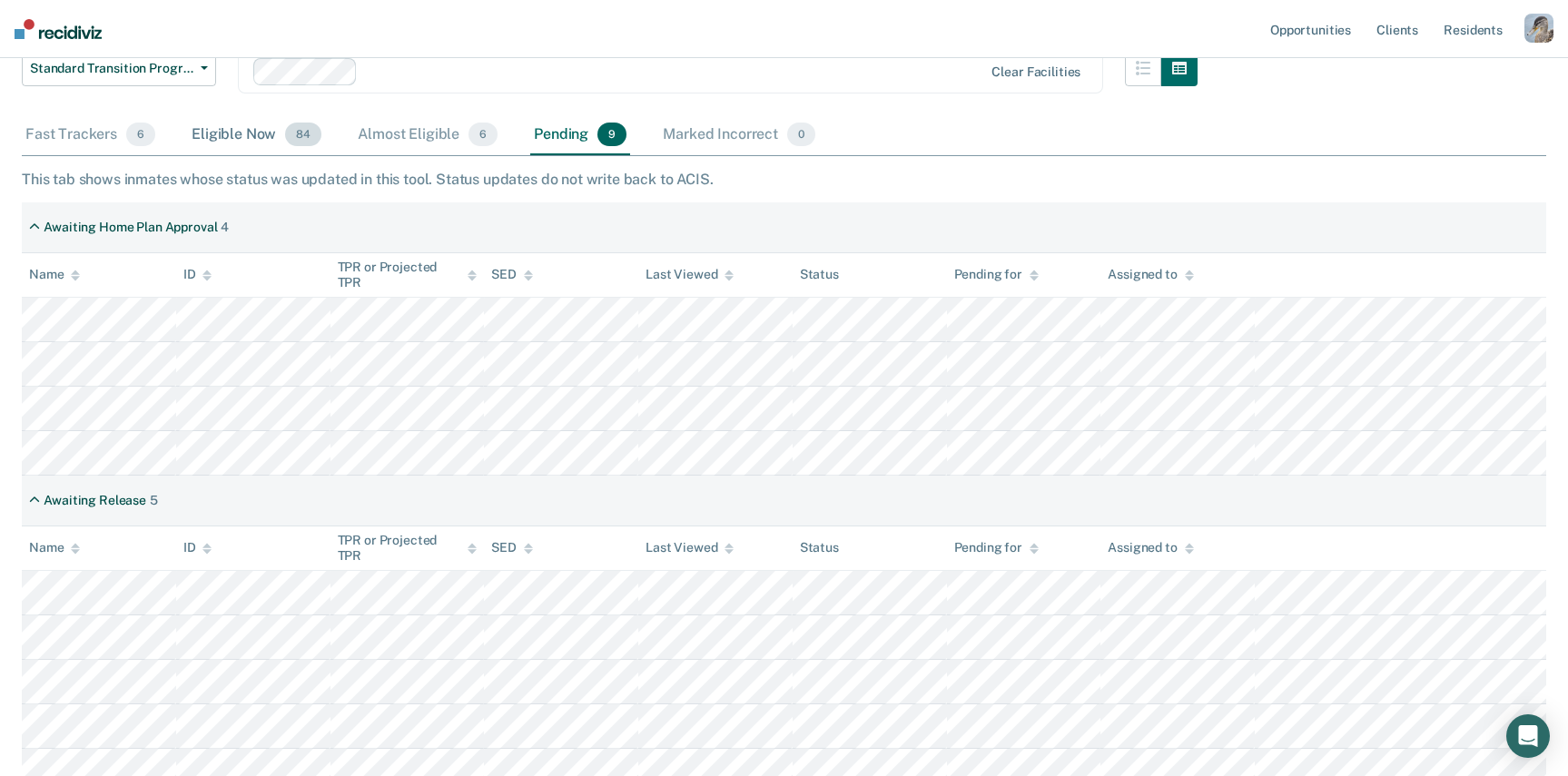 click on "Eligible Now 84" at bounding box center [256, 135] 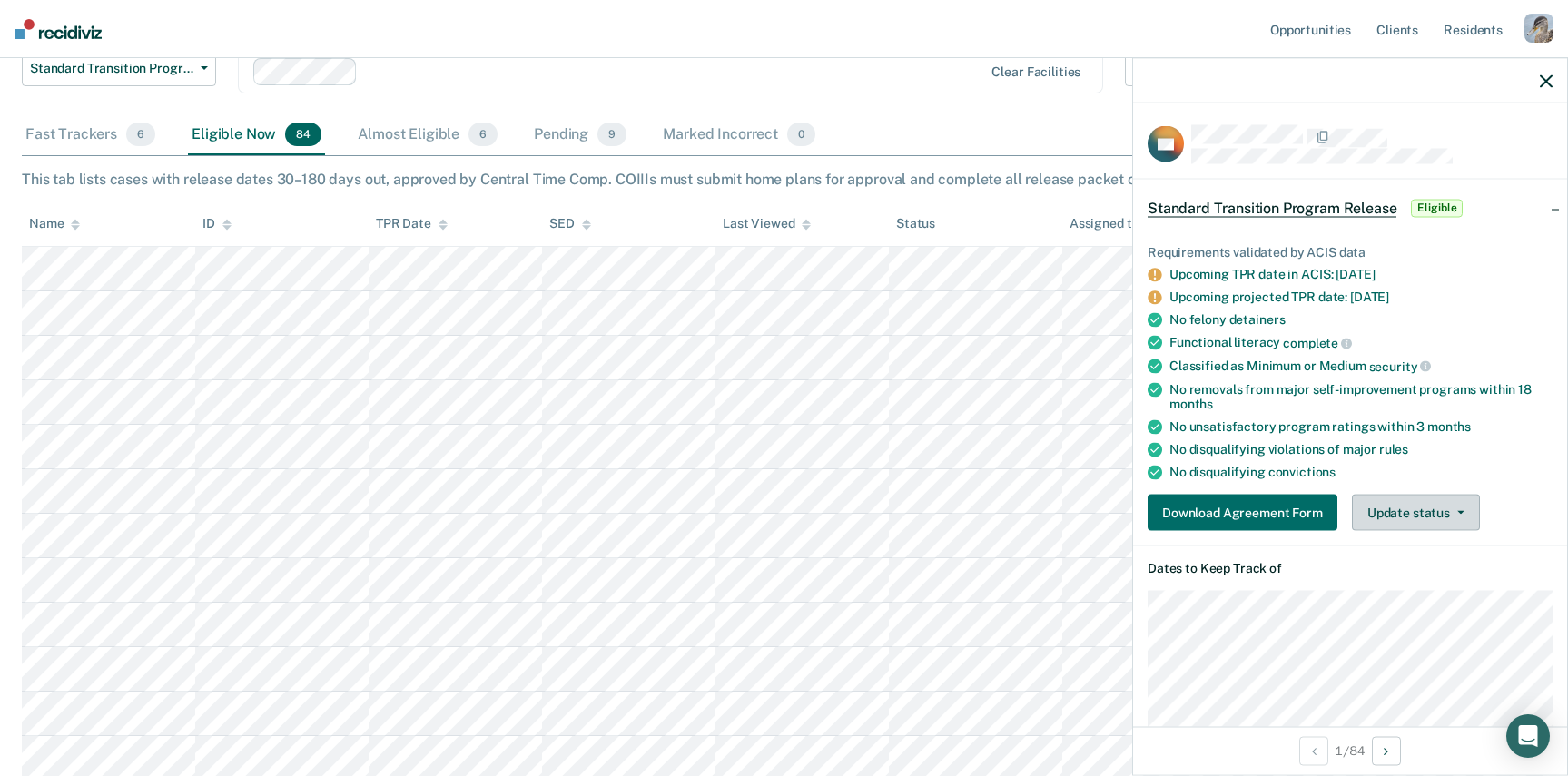 click on "Update status" at bounding box center (1415, 513) 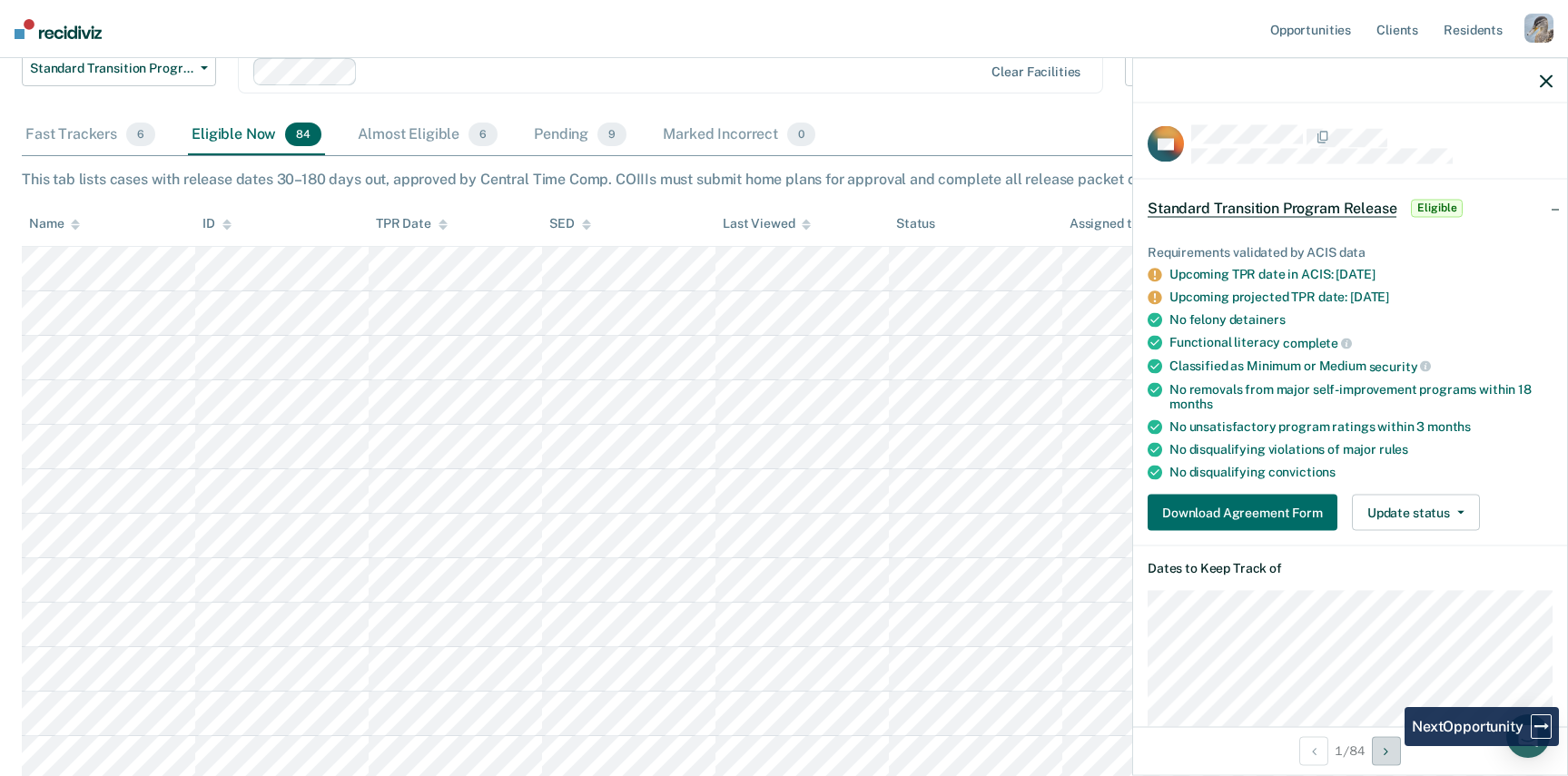 click at bounding box center [1386, 751] 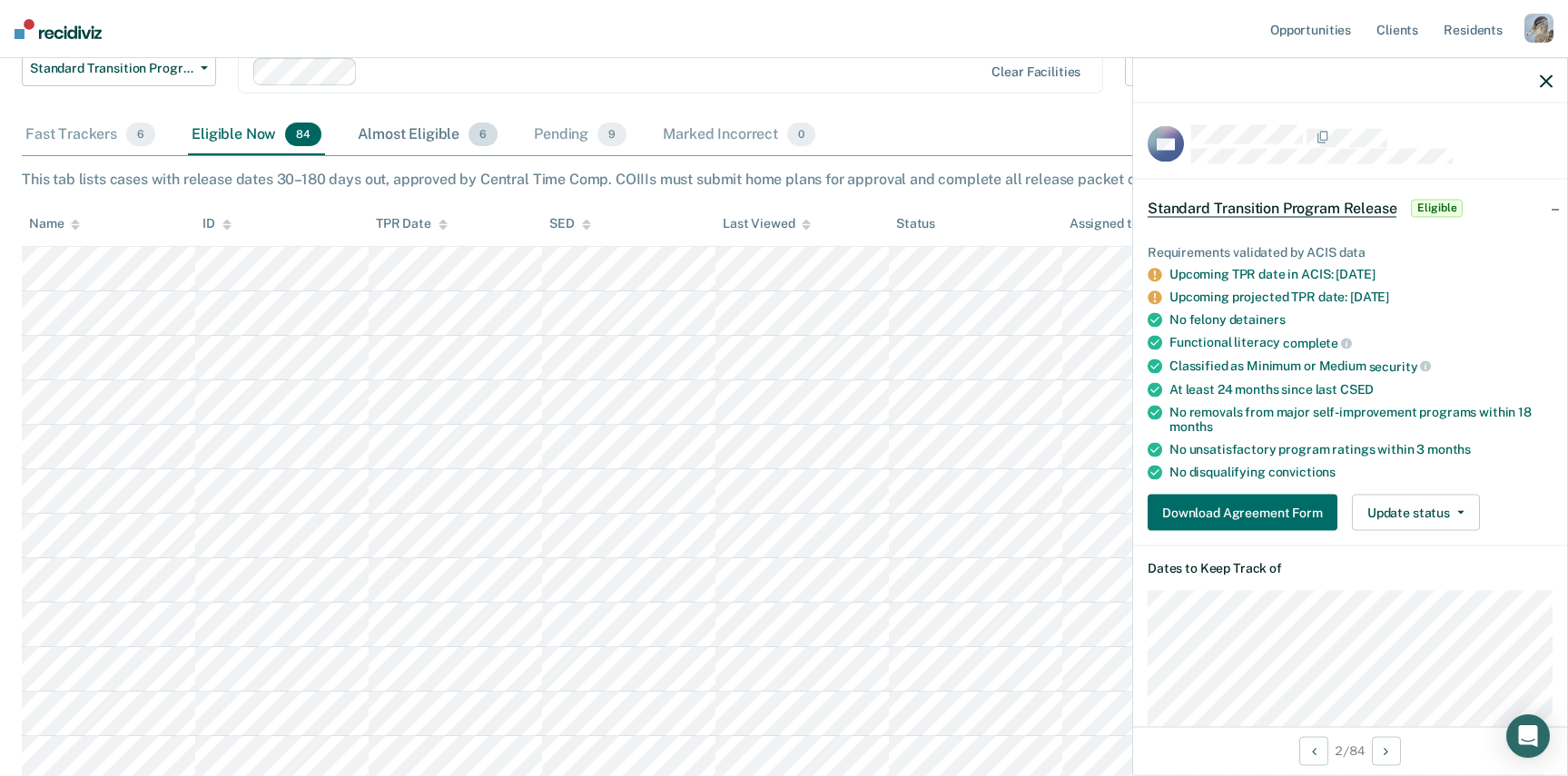 click on "Almost Eligible 6" at bounding box center (428, 135) 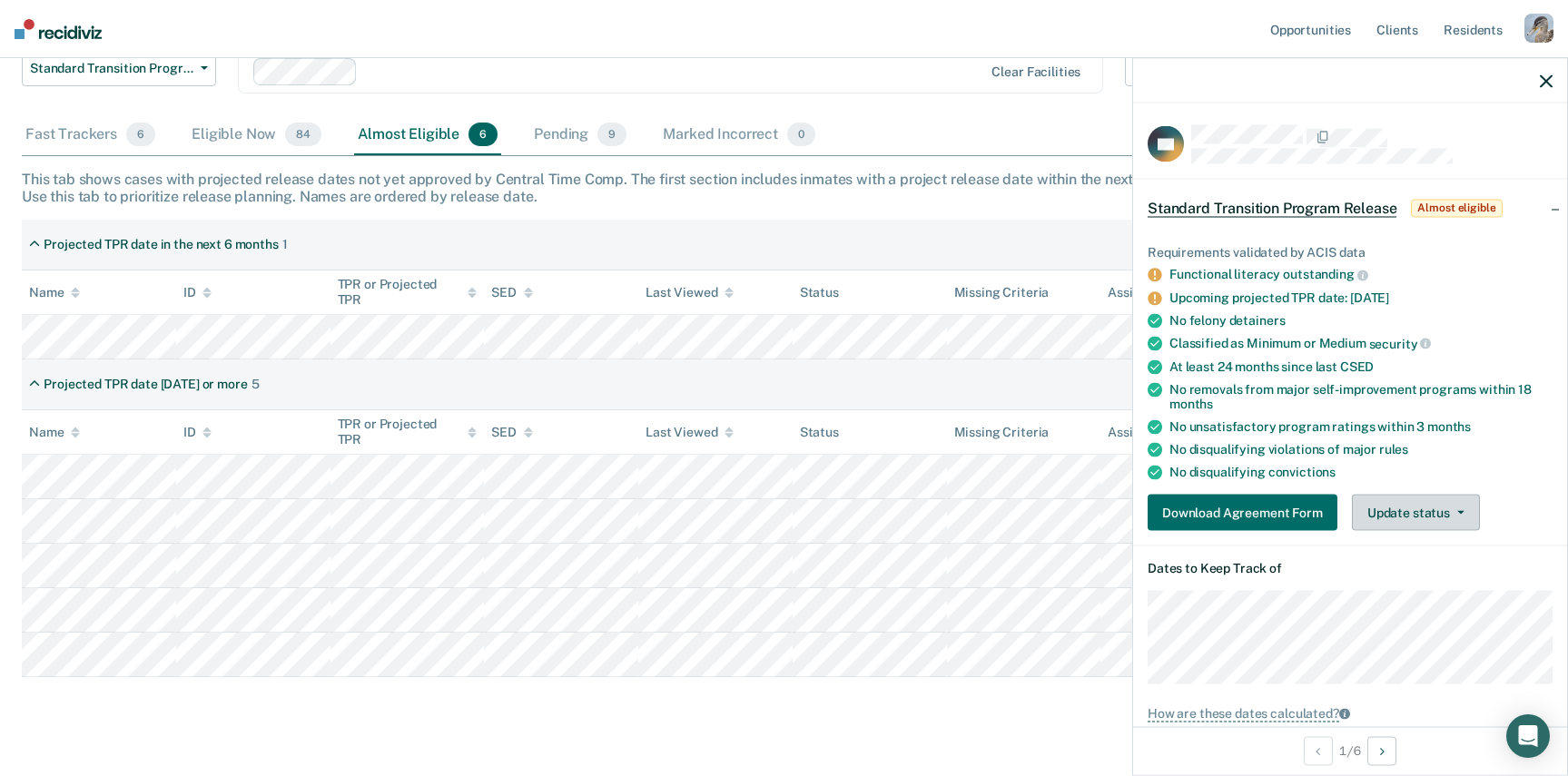 click on "Update status" at bounding box center (1415, 513) 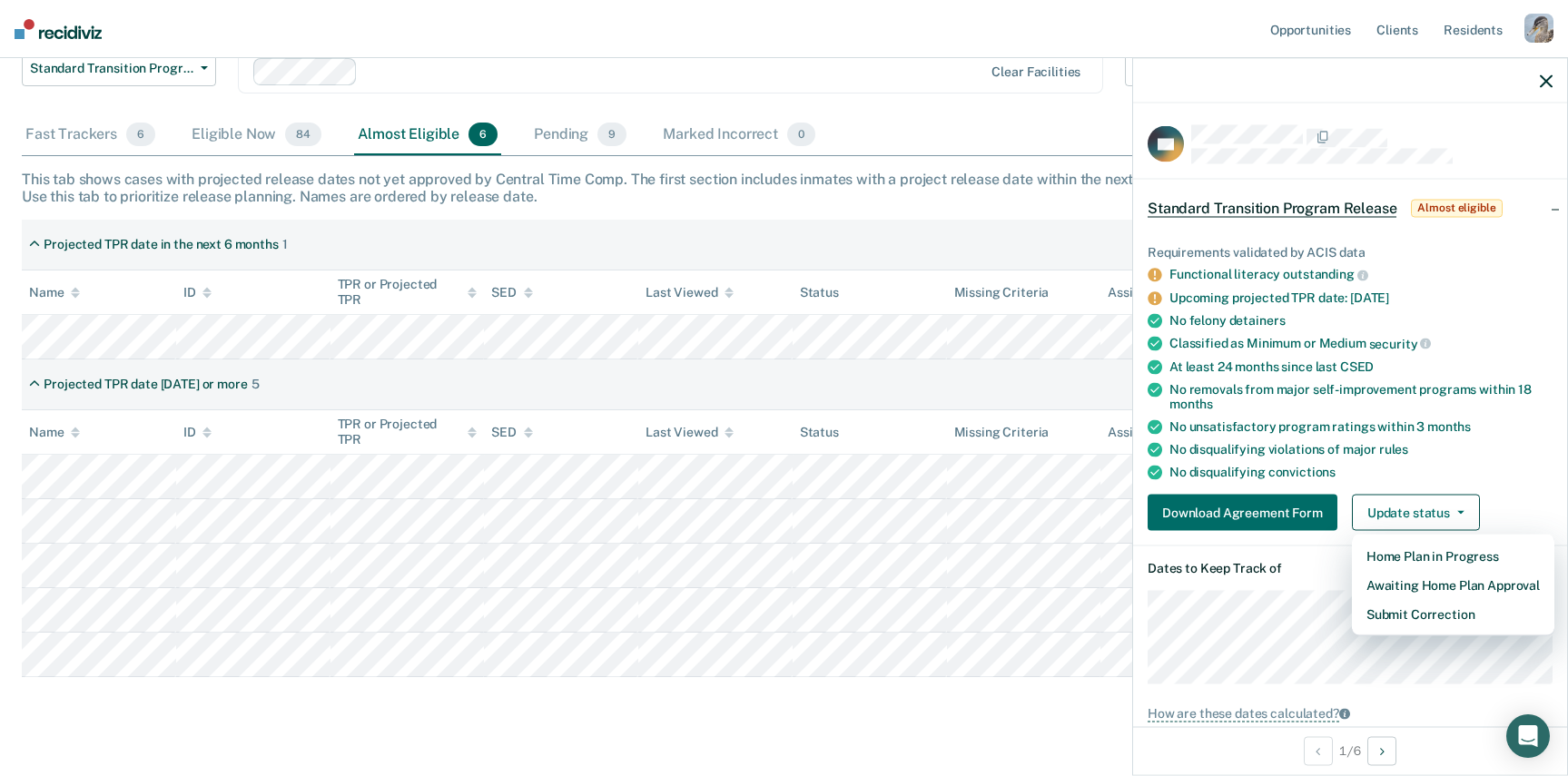 click on "Dates to Keep Track of" at bounding box center [1350, 568] 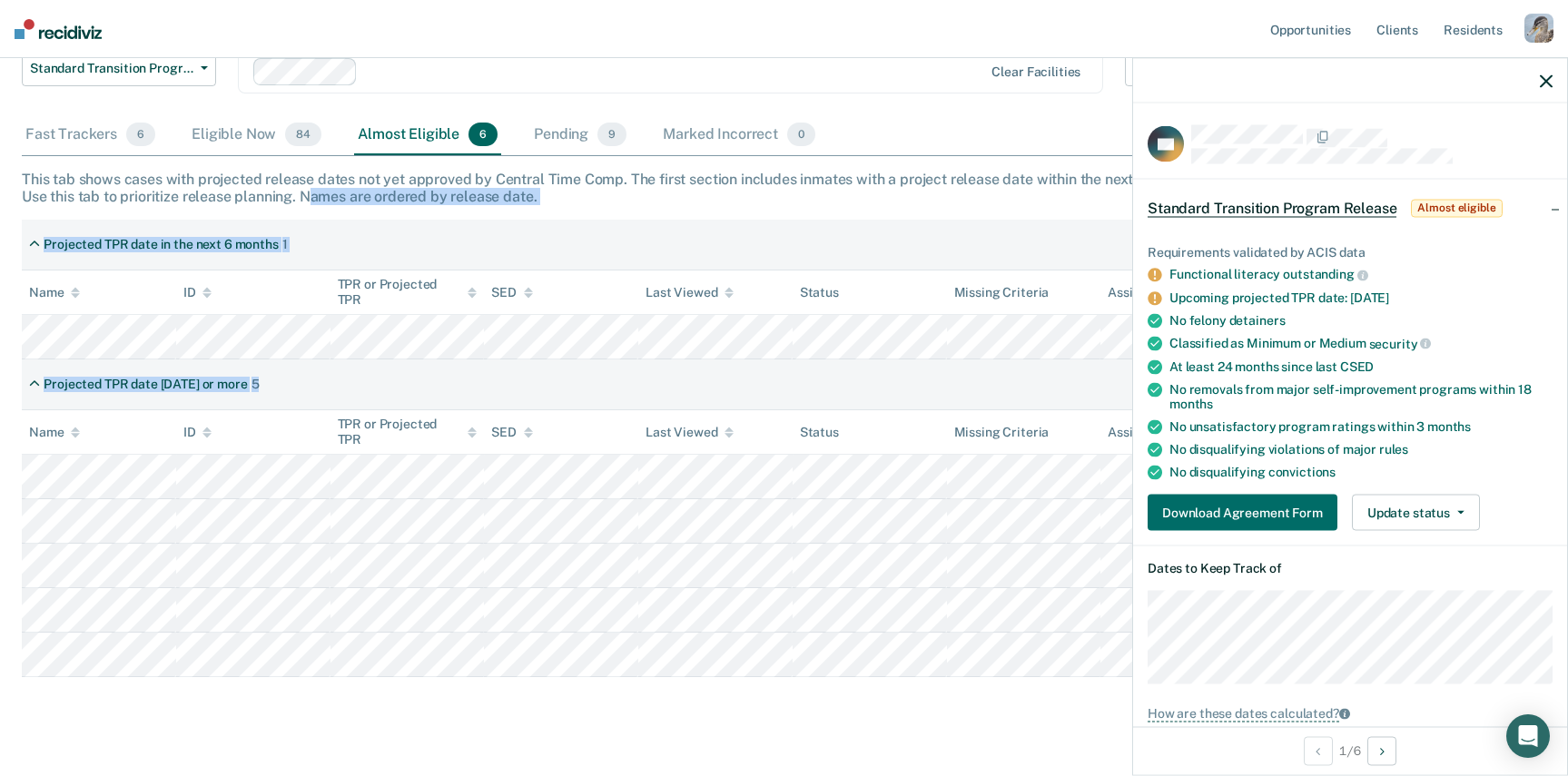 drag, startPoint x: 306, startPoint y: 206, endPoint x: 305, endPoint y: 366, distance: 160.00312 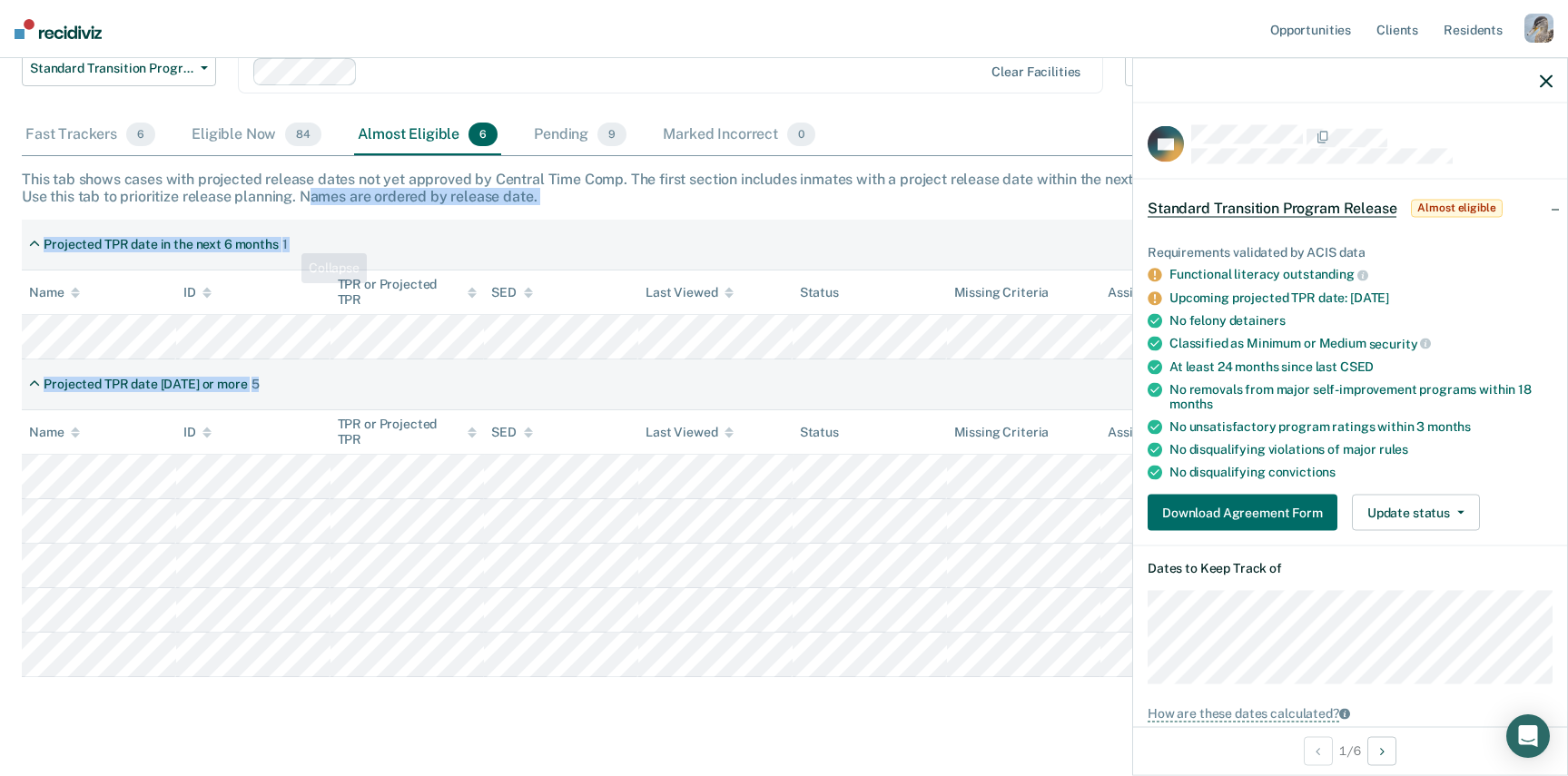 click on "Projected TPR date in the next 6 months 1" at bounding box center (784, 245) 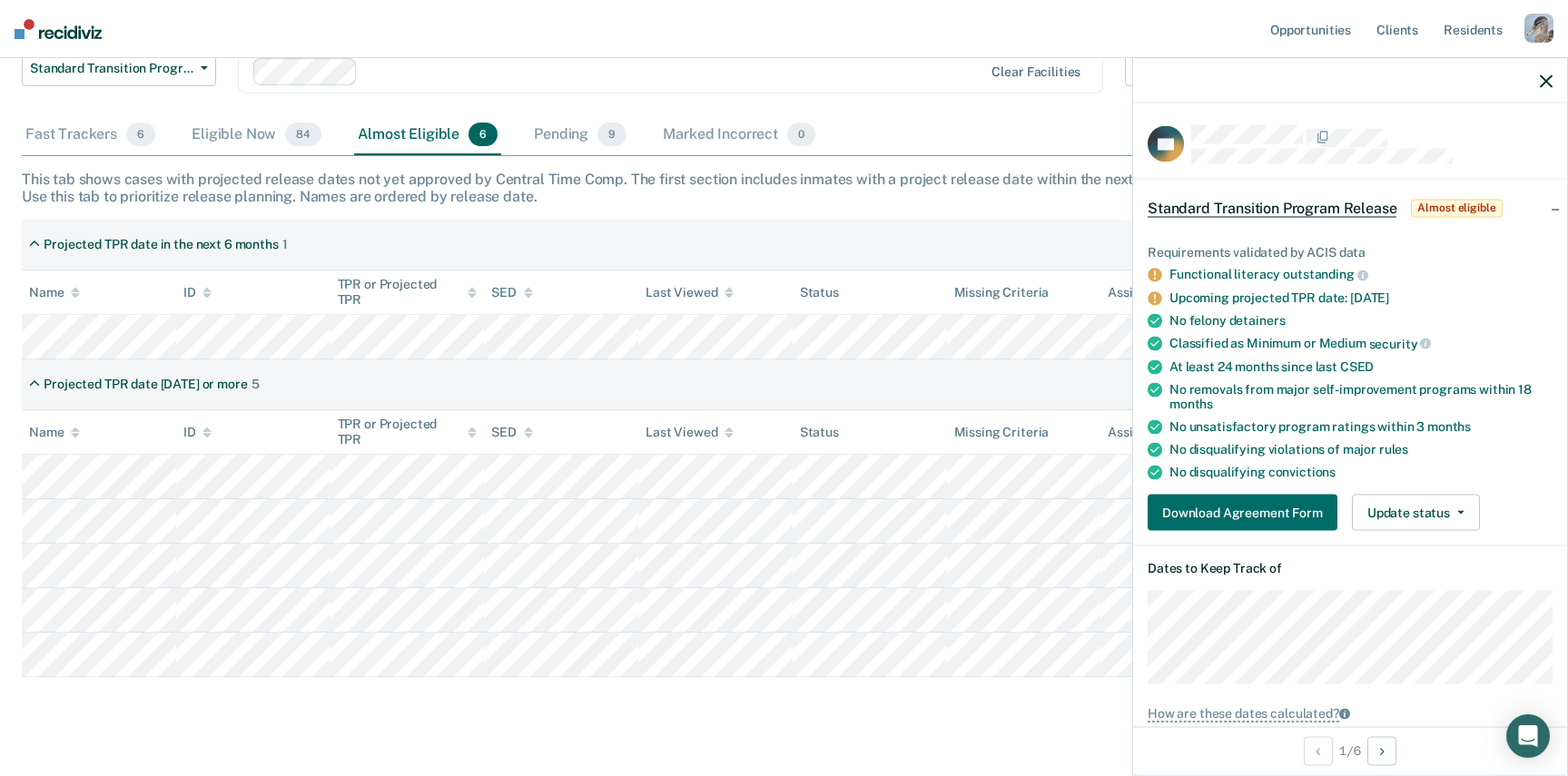 click on "Projected TPR date [DATE] or more 5" at bounding box center (784, 385) 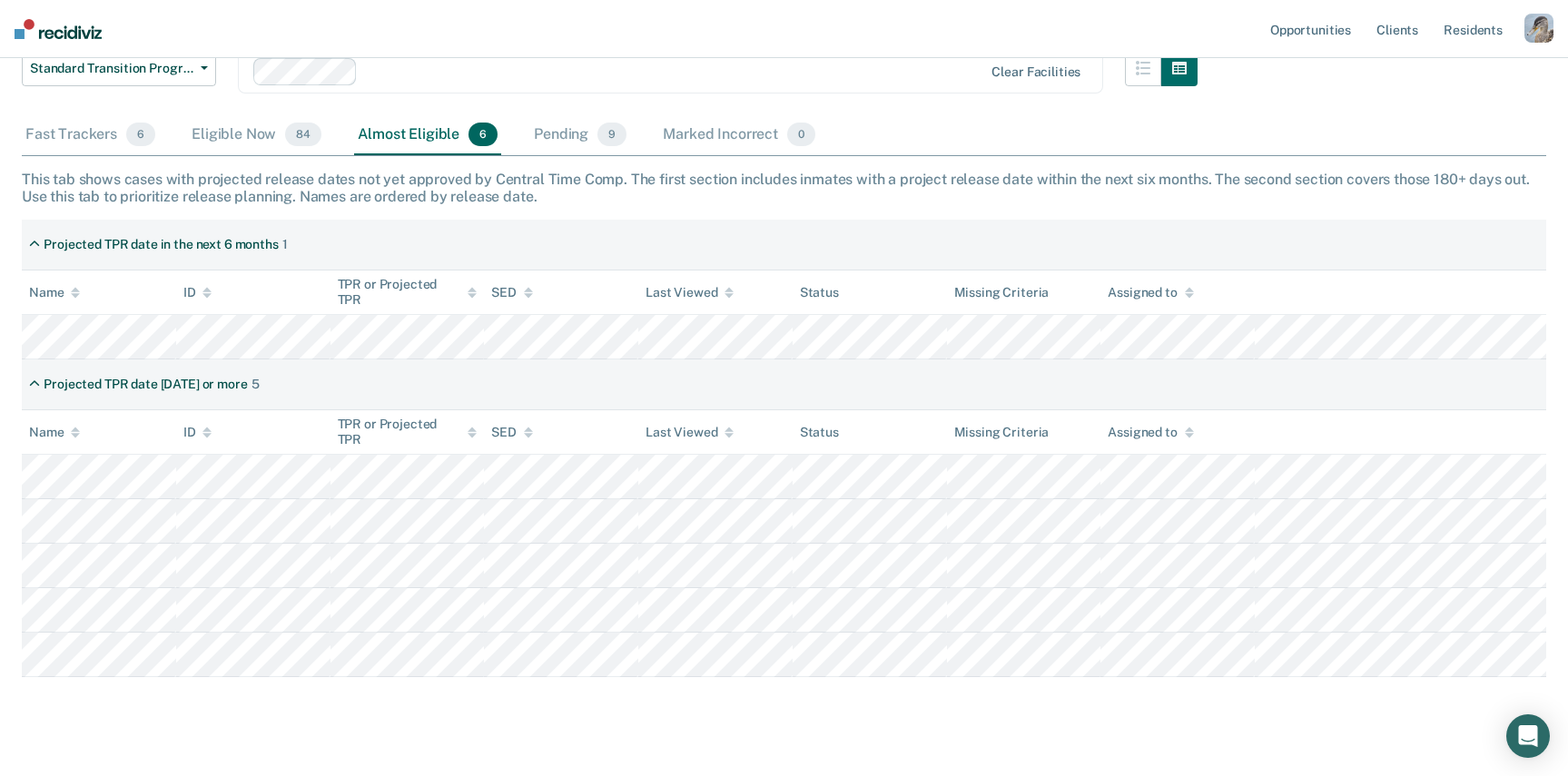 click on "Standard Transition Program Release   This tool helps staff prioritize inmates for early release through the Standard Transition Program. Eligible individuals—or those nearing eligibility—will appear under designated tabs.  Standard Transition Program Release Standard Transition Program Release Drug Transition Program Release Overdue for Standard Transition Program Overdue for Drug Transition Program Clear   facilities Fast Trackers 6 Eligible Now 84 Almost Eligible 6 Pending 9 Marked Incorrect 0
To pick up a draggable item, press the space bar.
While dragging, use the arrow keys to move the item.
Press space again to drop the item in its new position, or press escape to cancel.
This tab shows cases with projected release dates not yet approved by Central Time Comp. The first section includes inmates with a project release date within the next six months. The second section covers those 180+ days out. Use this tab to prioritize release planning. Names are ordered by release date. 1 Name ID" at bounding box center [784, 303] 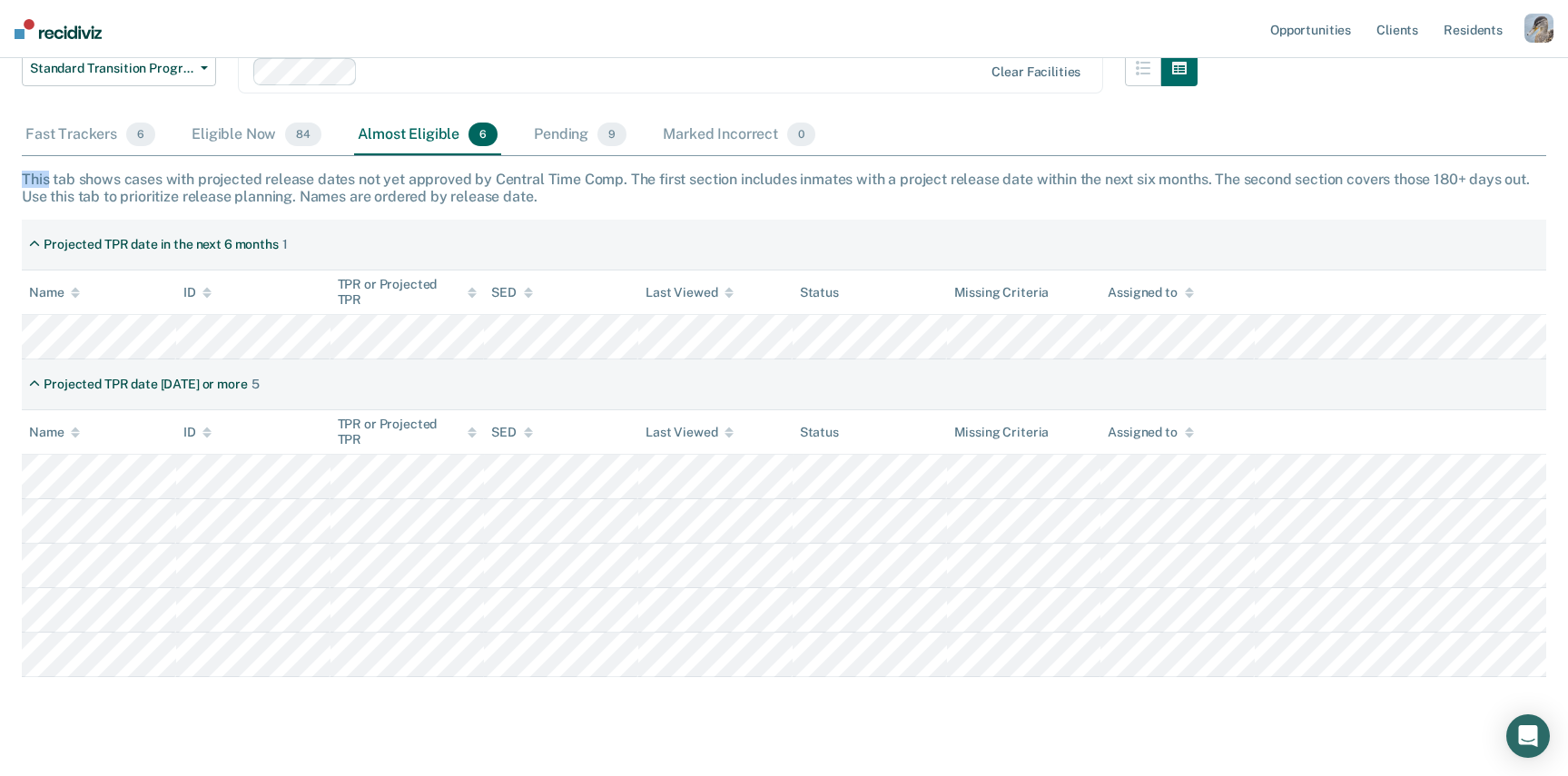click on "Standard Transition Program Release   This tool helps staff prioritize inmates for early release through the Standard Transition Program. Eligible individuals—or those nearing eligibility—will appear under designated tabs.  Standard Transition Program Release Standard Transition Program Release Drug Transition Program Release Overdue for Standard Transition Program Overdue for Drug Transition Program Clear   facilities Fast Trackers 6 Eligible Now 84 Almost Eligible 6 Pending 9 Marked Incorrect 0
To pick up a draggable item, press the space bar.
While dragging, use the arrow keys to move the item.
Press space again to drop the item in its new position, or press escape to cancel.
This tab shows cases with projected release dates not yet approved by Central Time Comp. The first section includes inmates with a project release date within the next six months. The second section covers those 180+ days out. Use this tab to prioritize release planning. Names are ordered by release date. 1 Name ID" at bounding box center (784, 303) 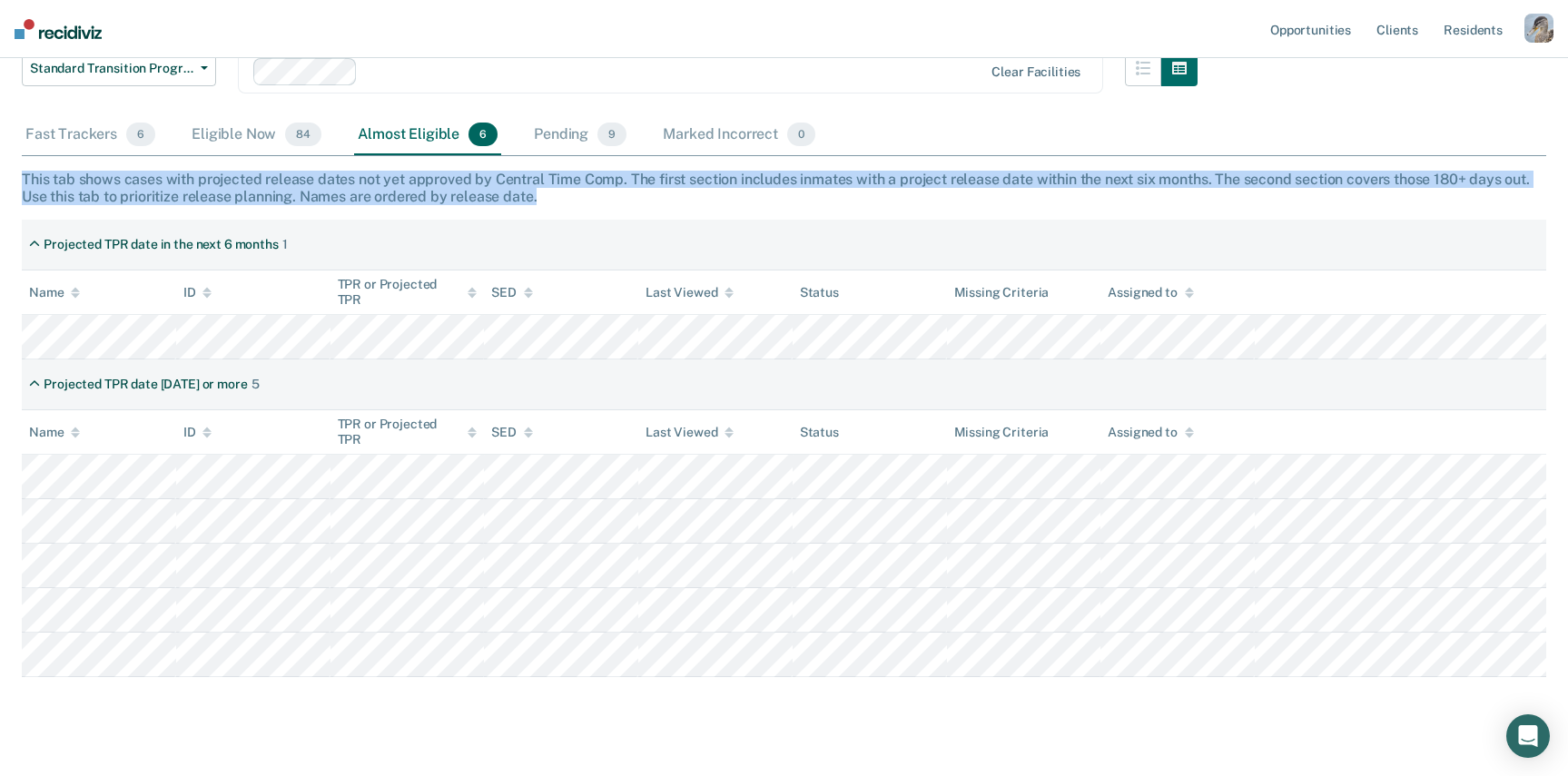 click on "This tab shows cases with projected release dates not yet approved by Central Time Comp. The first section includes inmates with a project release date within the next six months. The second section covers those 180+ days out. Use this tab to prioritize release planning. Names are ordered by release date." at bounding box center (784, 188) 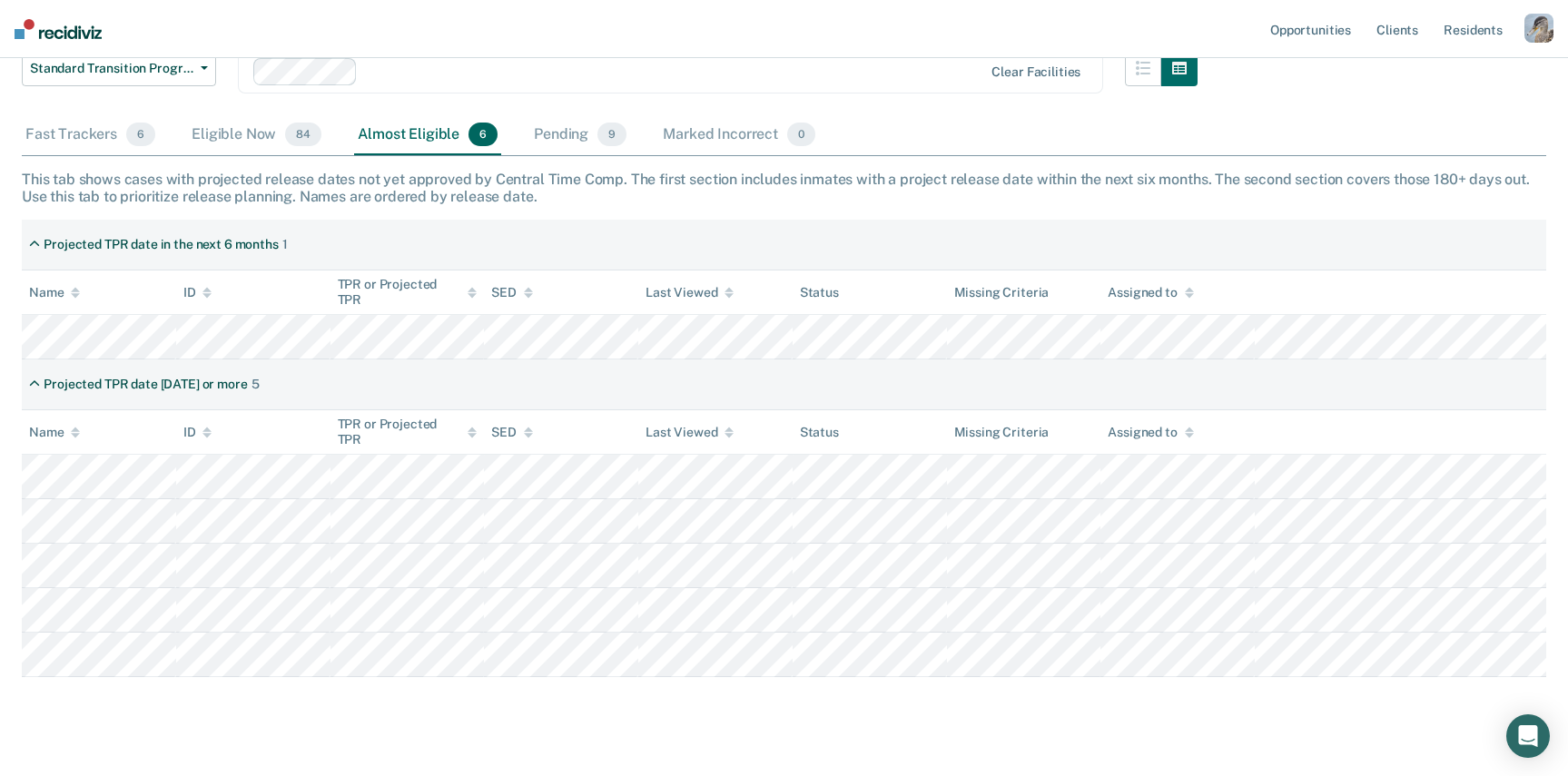 click on "Standard Transition Program Release   This tool helps staff prioritize inmates for early release through the Standard Transition Program. Eligible individuals—or those nearing eligibility—will appear under designated tabs.  Standard Transition Program Release Standard Transition Program Release Drug Transition Program Release Overdue for Standard Transition Program Overdue for Drug Transition Program Clear   facilities Fast Trackers 6 Eligible Now 84 Almost Eligible 6 Pending 9 Marked Incorrect 0
To pick up a draggable item, press the space bar.
While dragging, use the arrow keys to move the item.
Press space again to drop the item in its new position, or press escape to cancel.
This tab shows cases with projected release dates not yet approved by Central Time Comp. The first section includes inmates with a project release date within the next six months. The second section covers those 180+ days out. Use this tab to prioritize release planning. Names are ordered by release date. 1 Name ID" at bounding box center (784, 303) 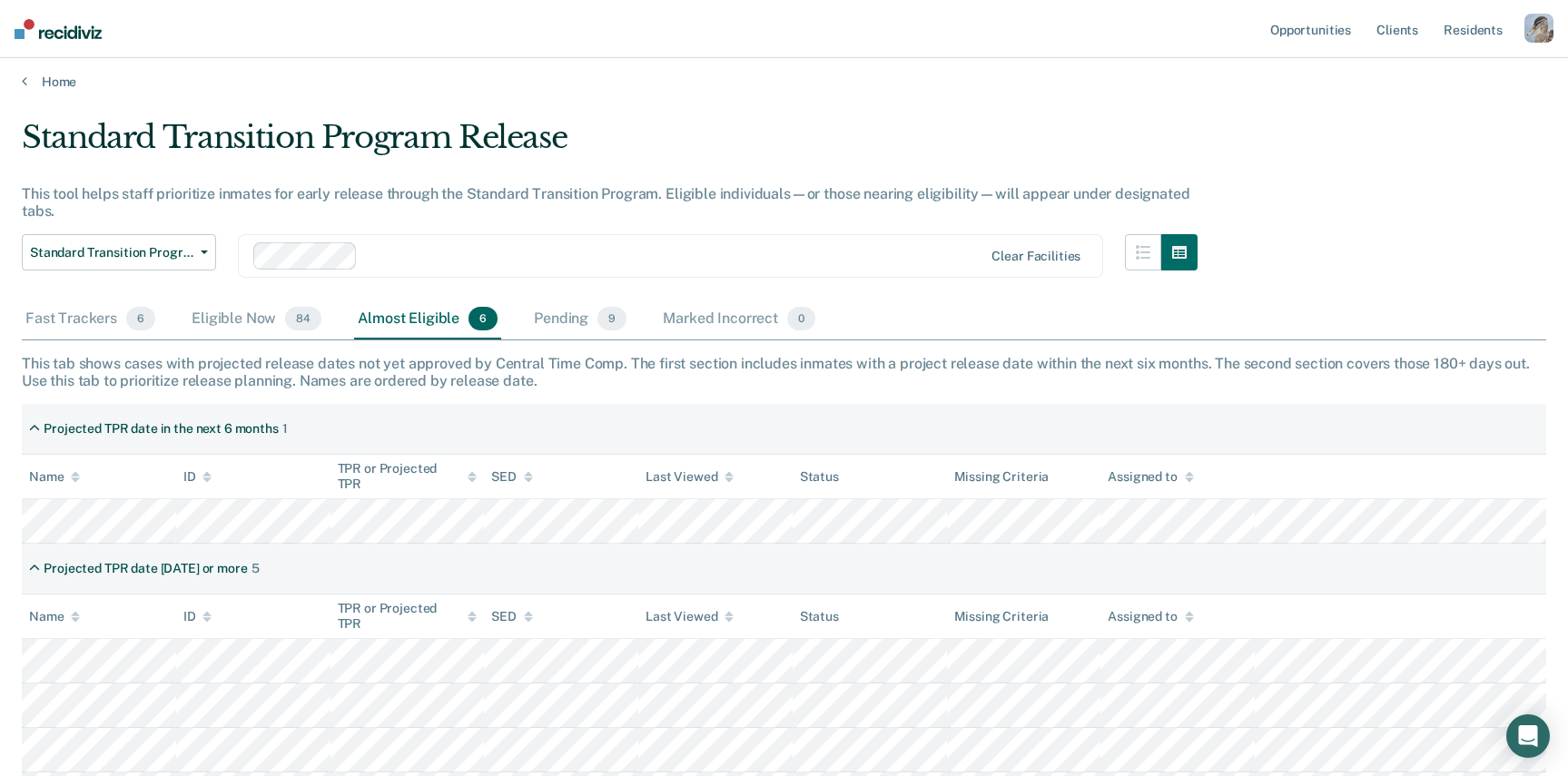 scroll, scrollTop: 0, scrollLeft: 0, axis: both 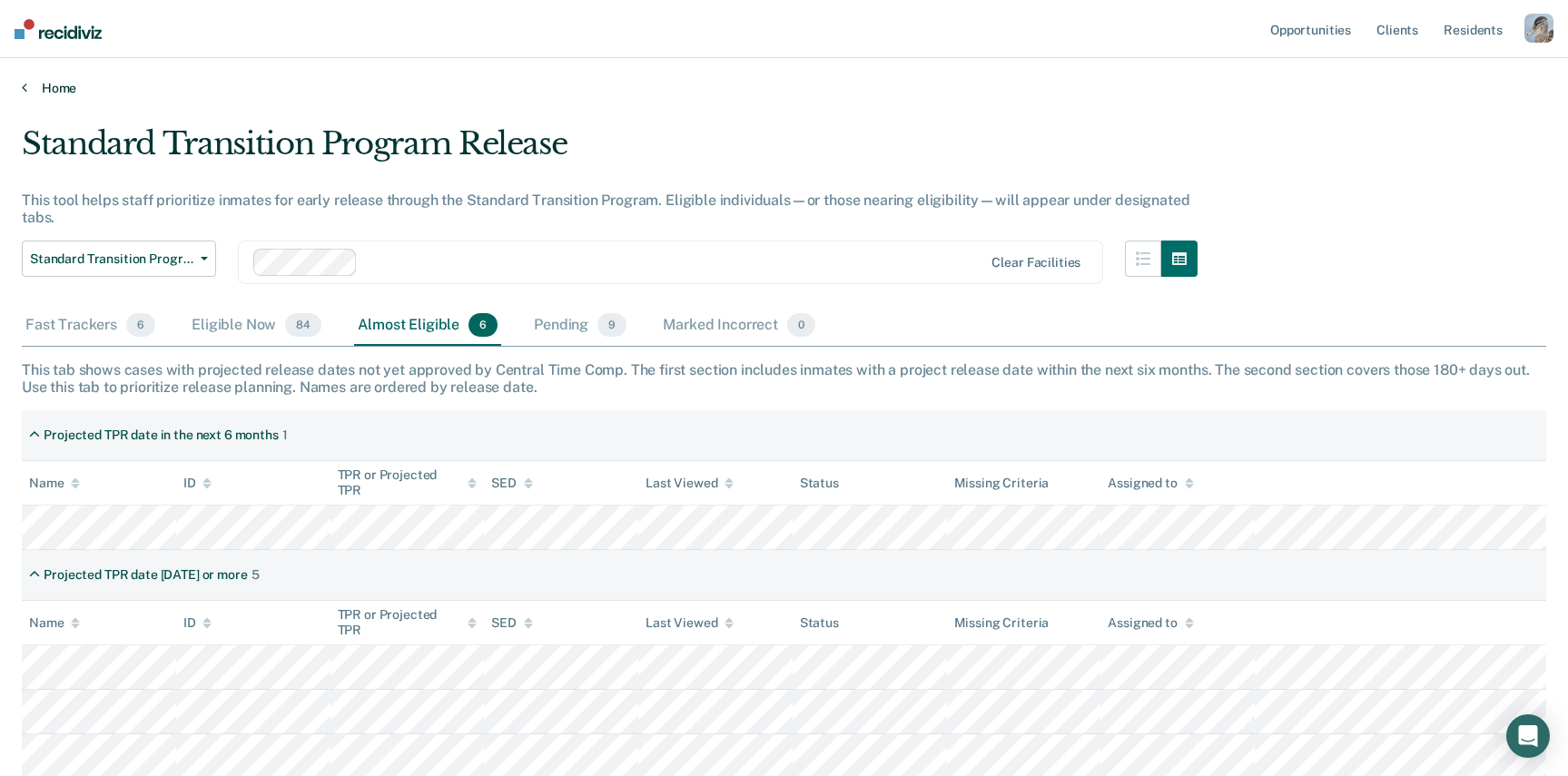 click on "Home" at bounding box center (784, 88) 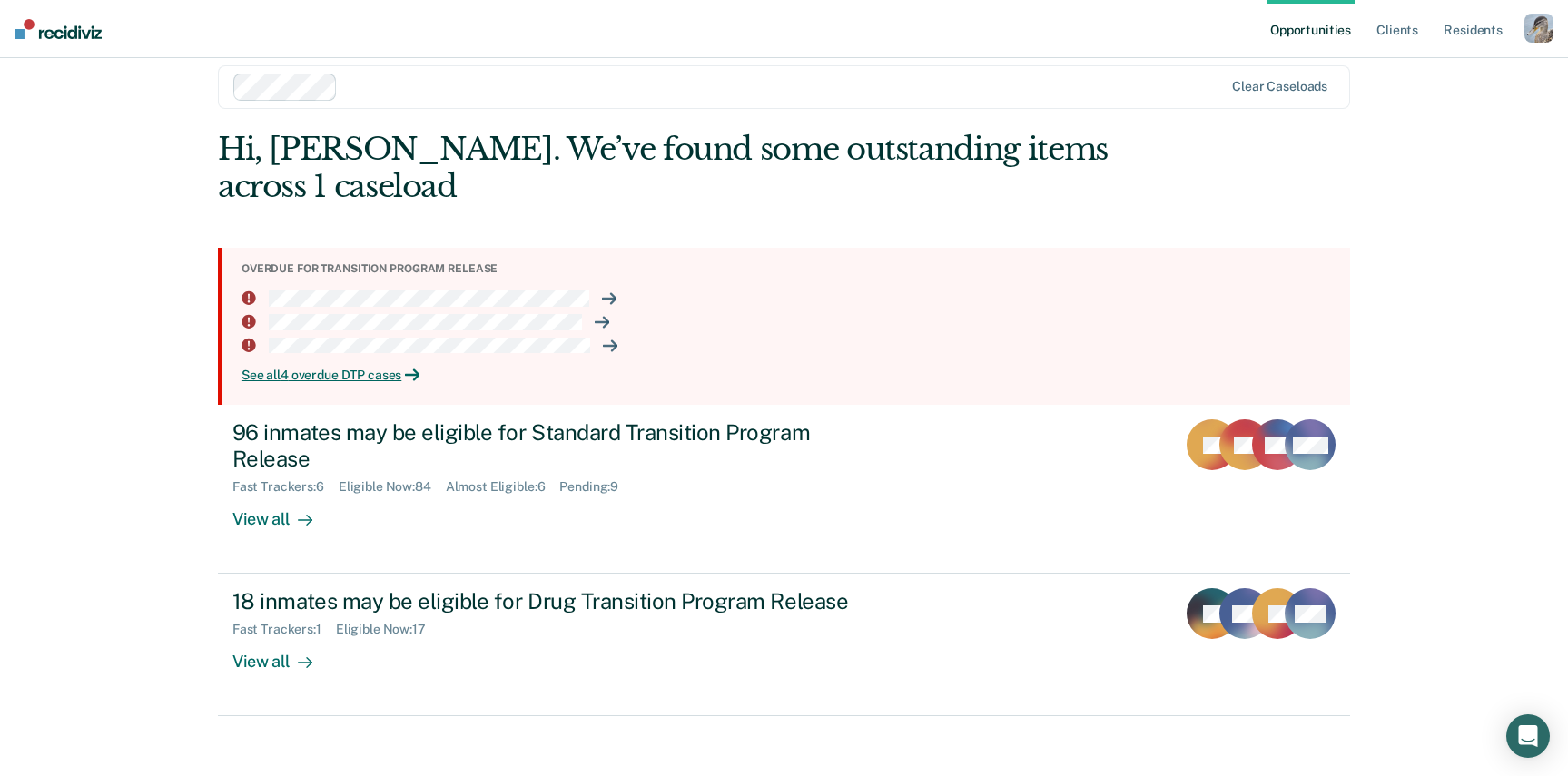 scroll, scrollTop: 74, scrollLeft: 0, axis: vertical 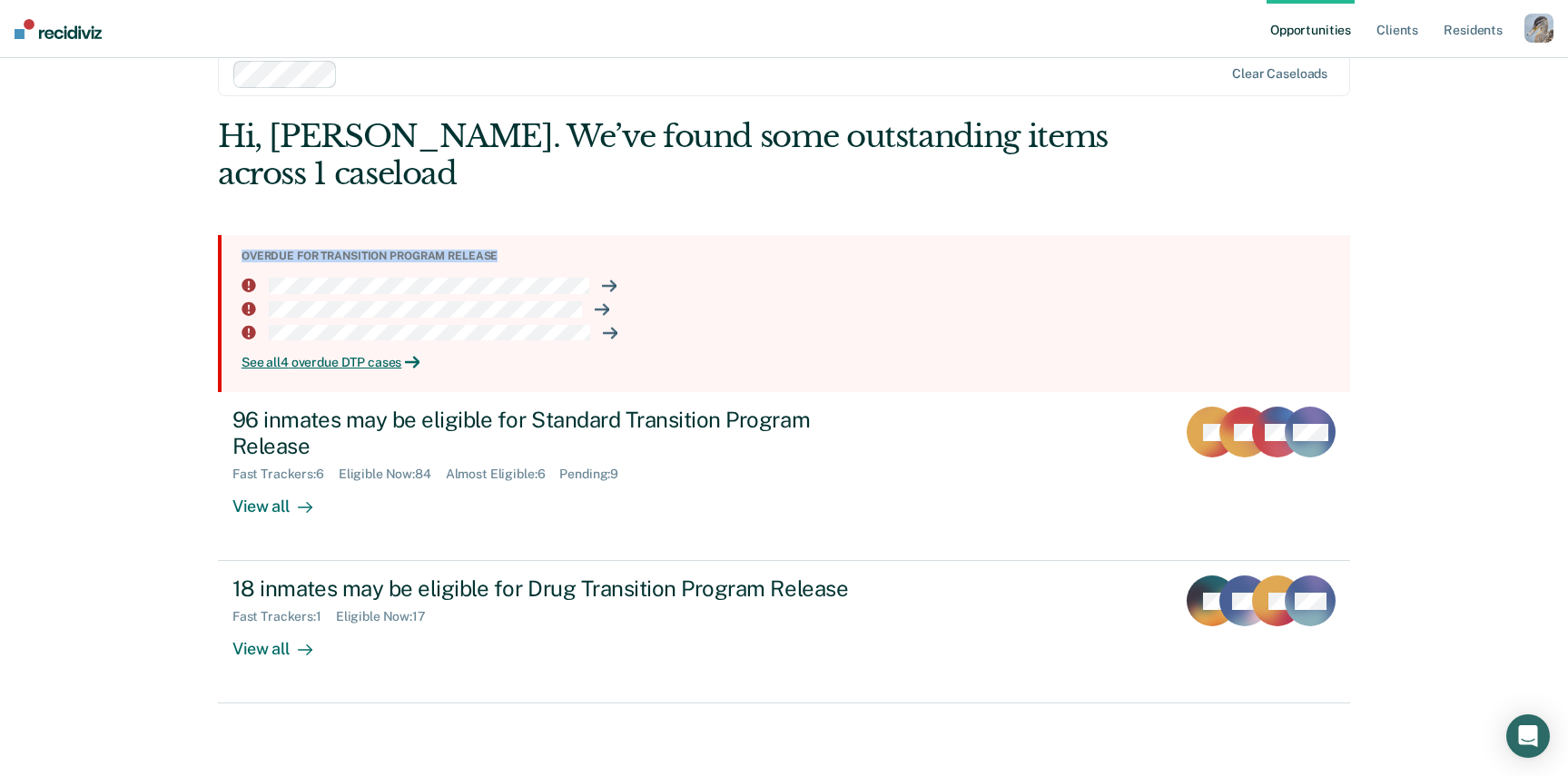 drag, startPoint x: 504, startPoint y: 260, endPoint x: 468, endPoint y: 212, distance: 60 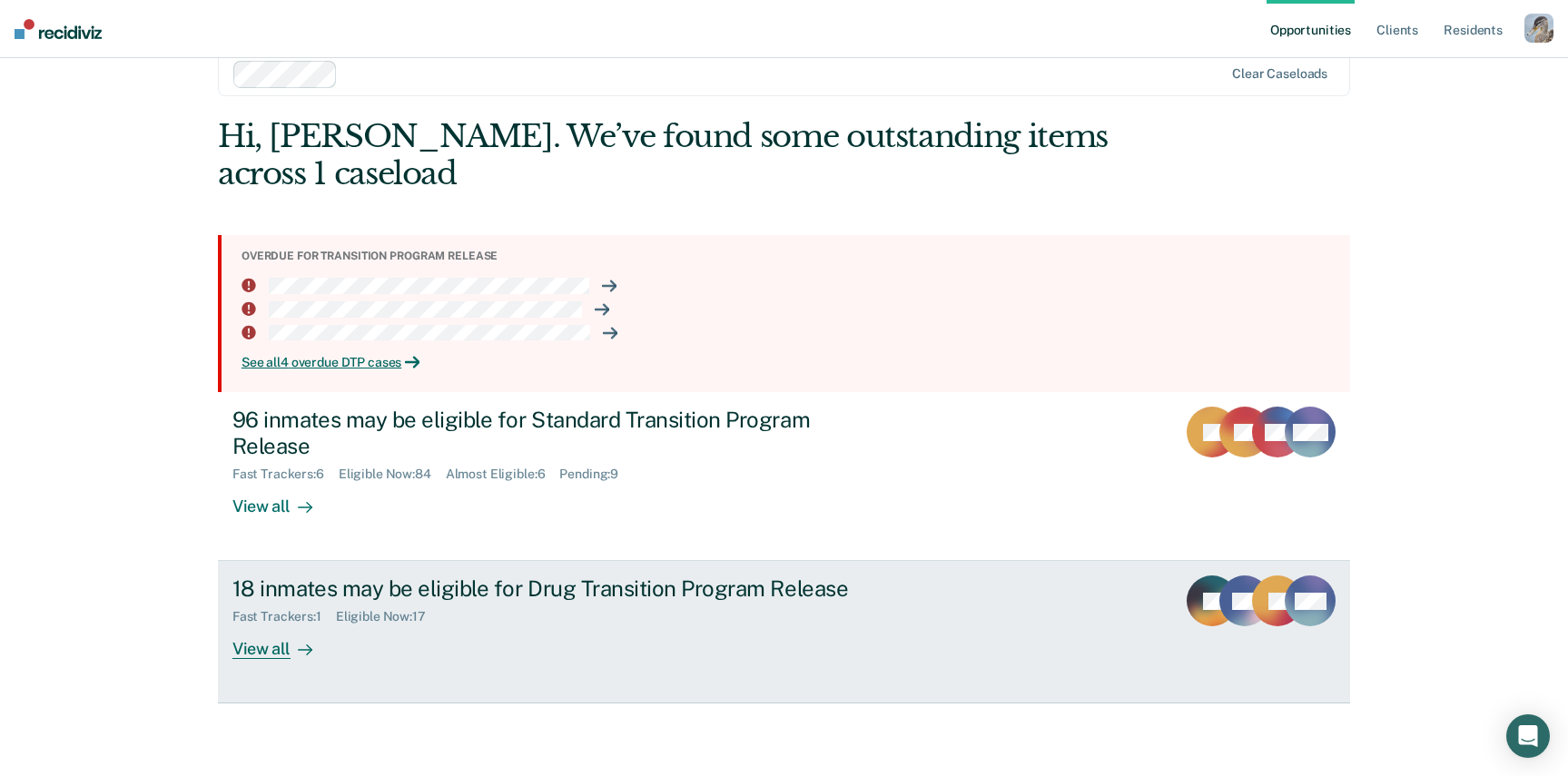 click on "18 inmates may be eligible for Drug Transition Program Release" at bounding box center [551, 588] 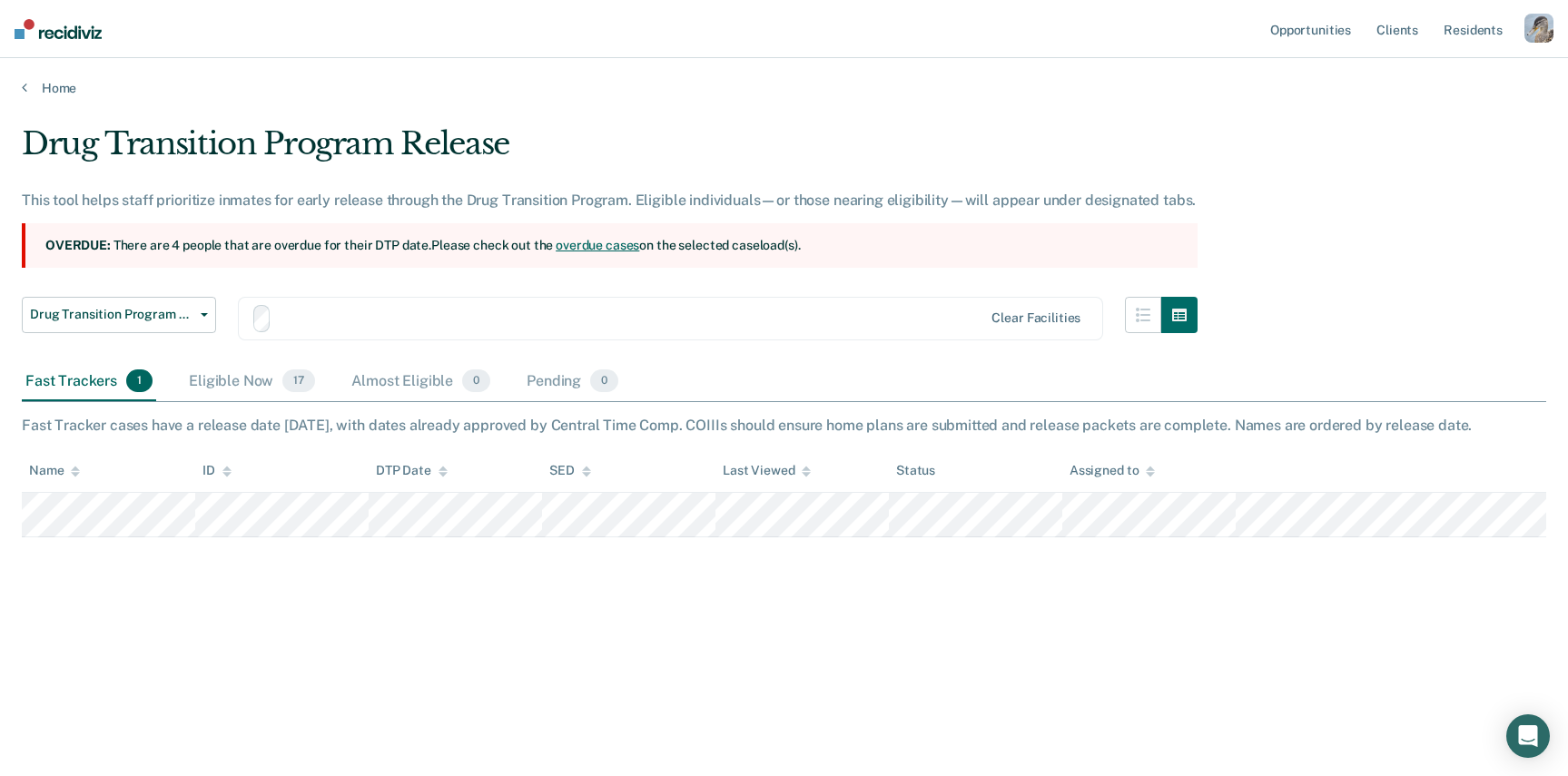 scroll, scrollTop: 0, scrollLeft: 0, axis: both 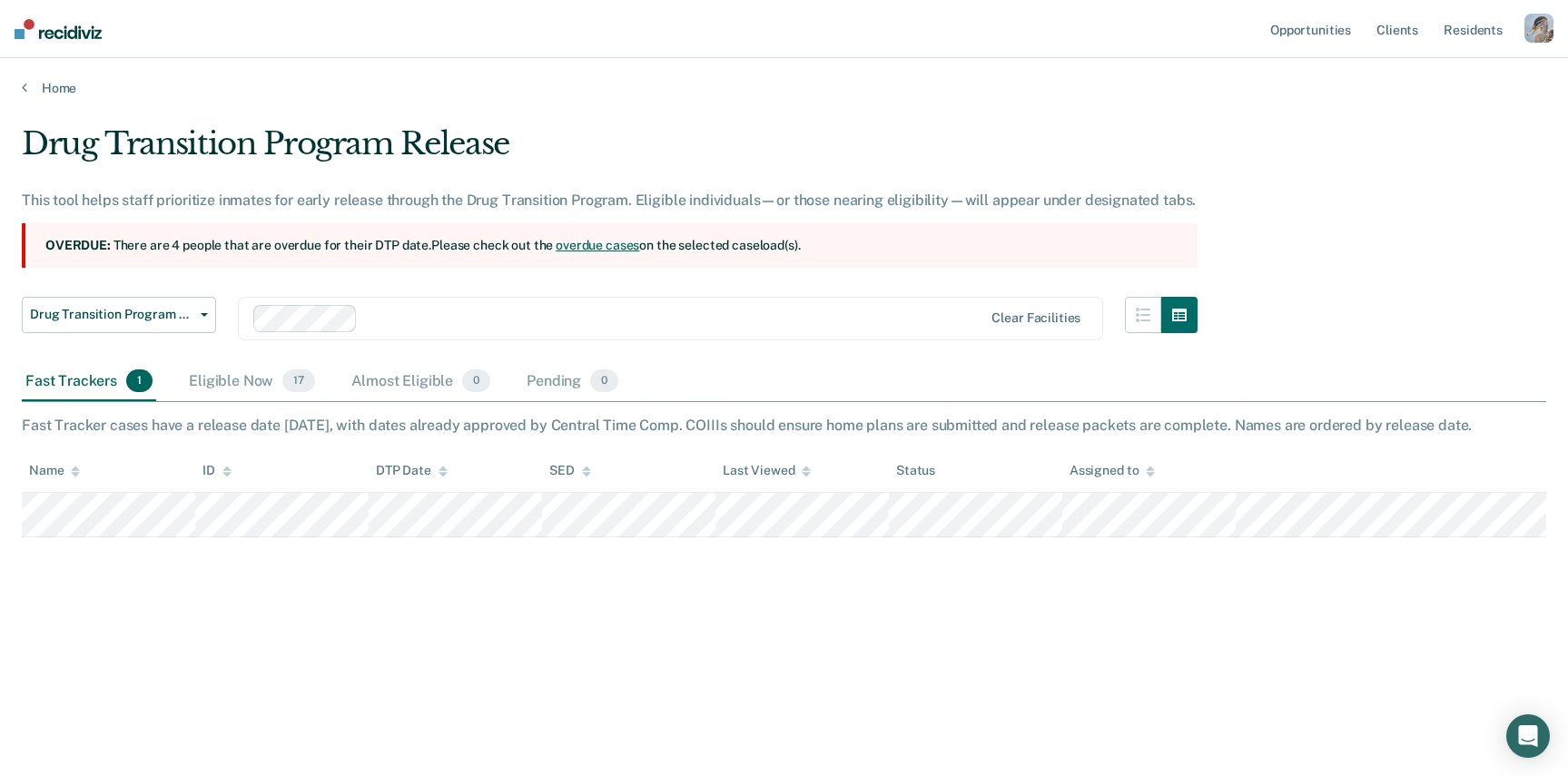 click on "overdue cases" at bounding box center [597, 245] 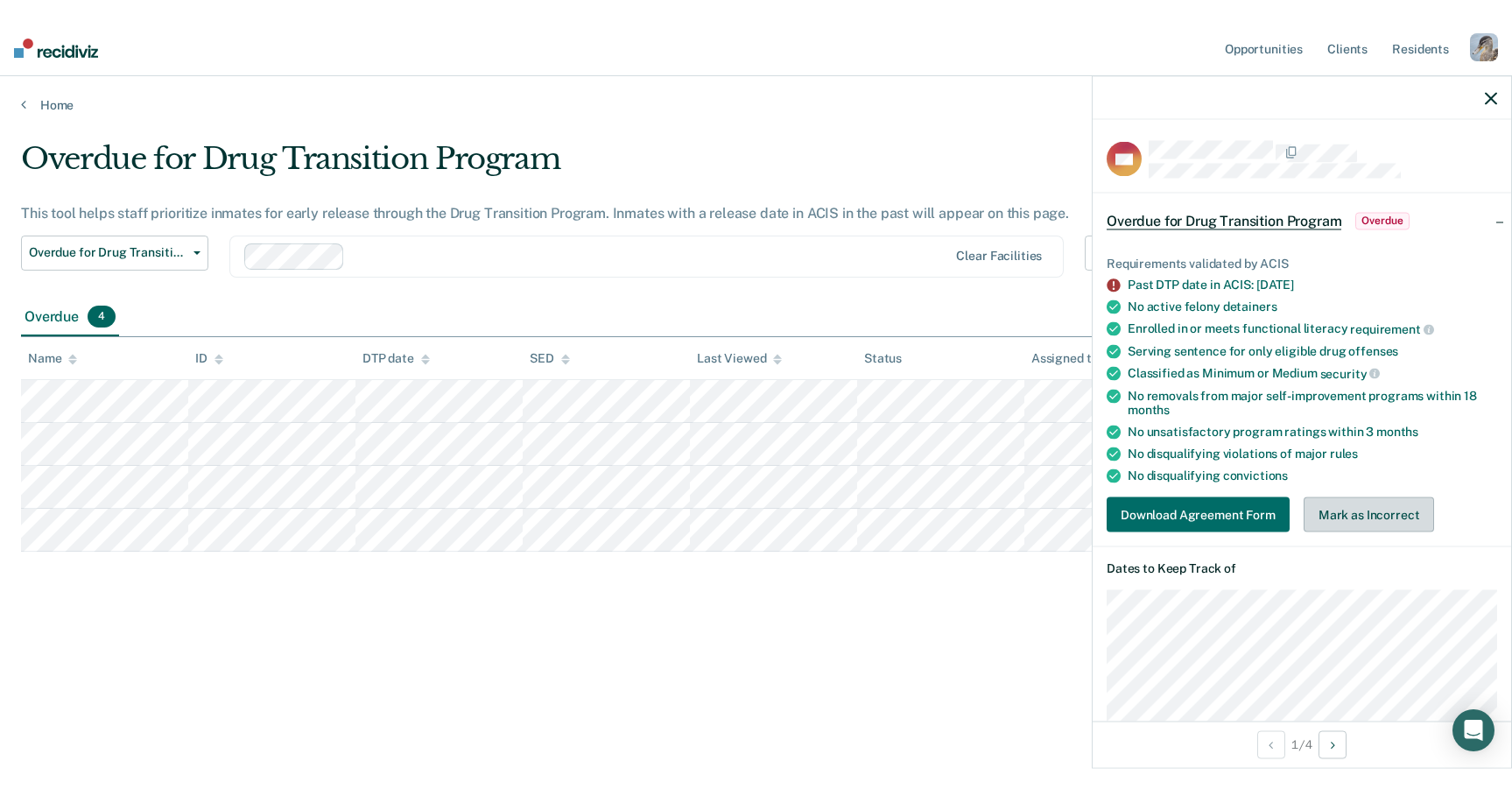 scroll, scrollTop: 304, scrollLeft: 0, axis: vertical 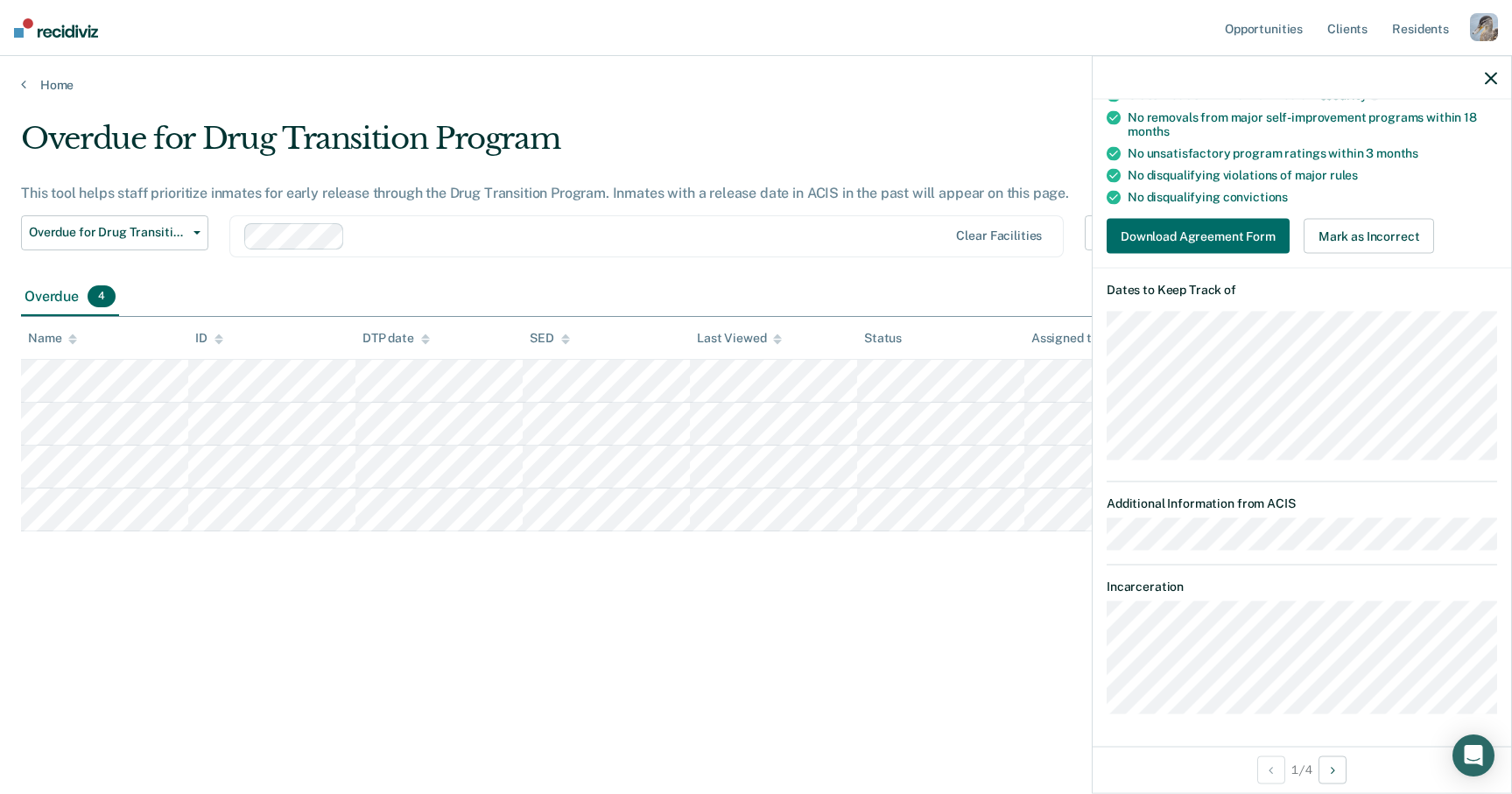 click on "Overdue for Drug Transition Program" at bounding box center [587, 145] 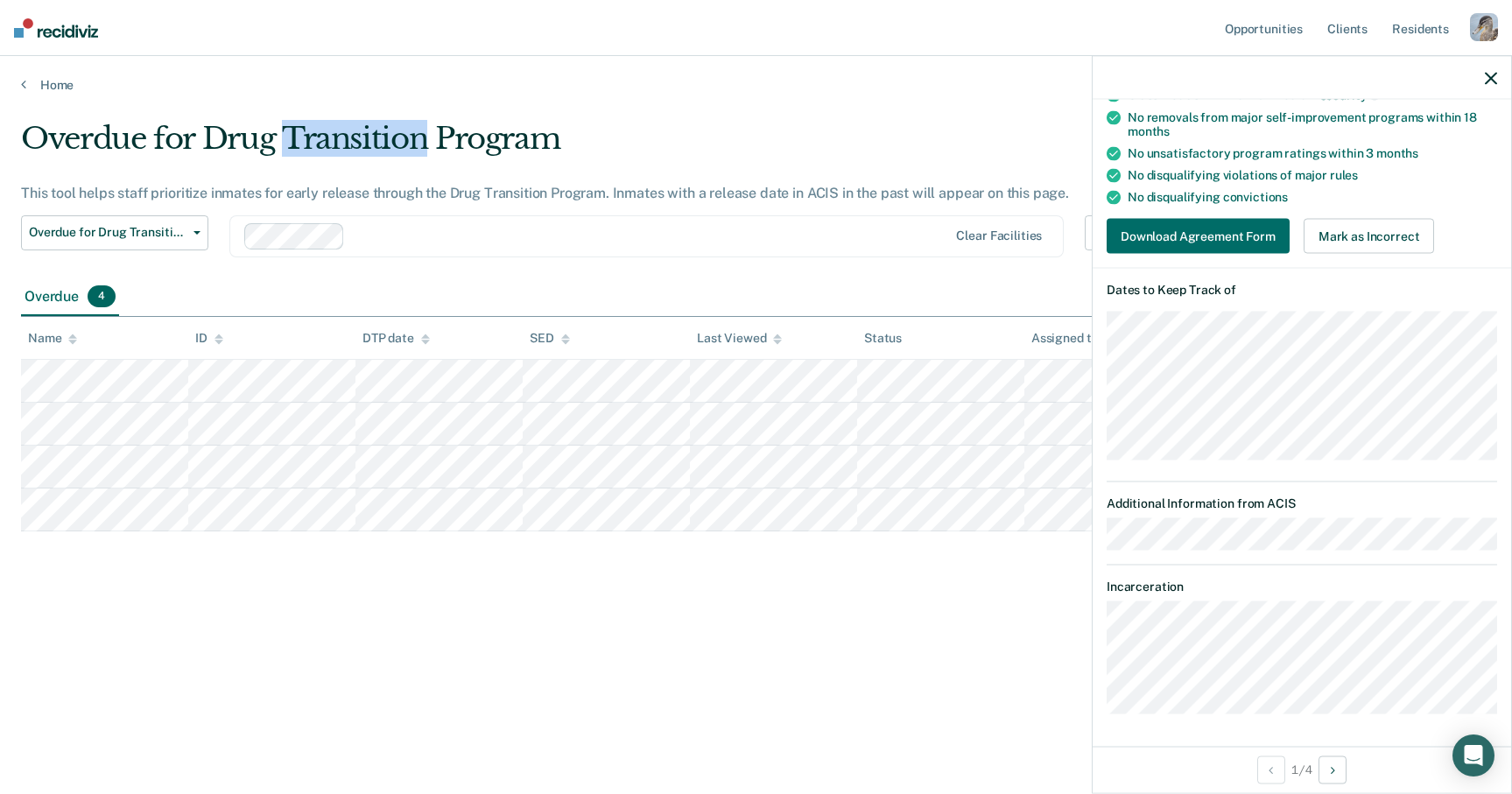 click on "Overdue for Drug Transition Program" at bounding box center (587, 145) 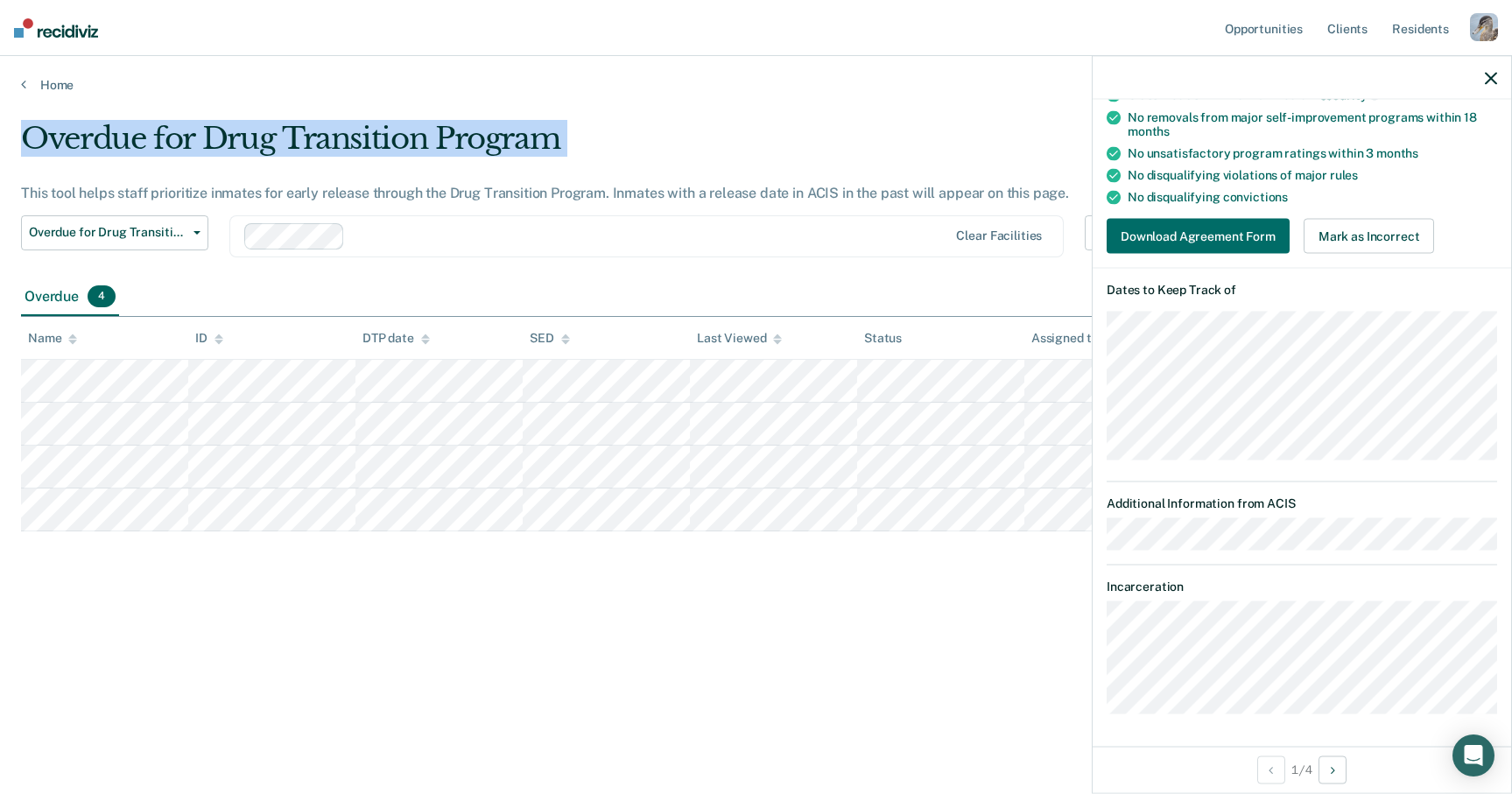 click on "This tool helps staff prioritize inmates for early release through the Drug Transition Program. Inmates with a release date in ACIS in the past will appear on this page." at bounding box center [587, 193] 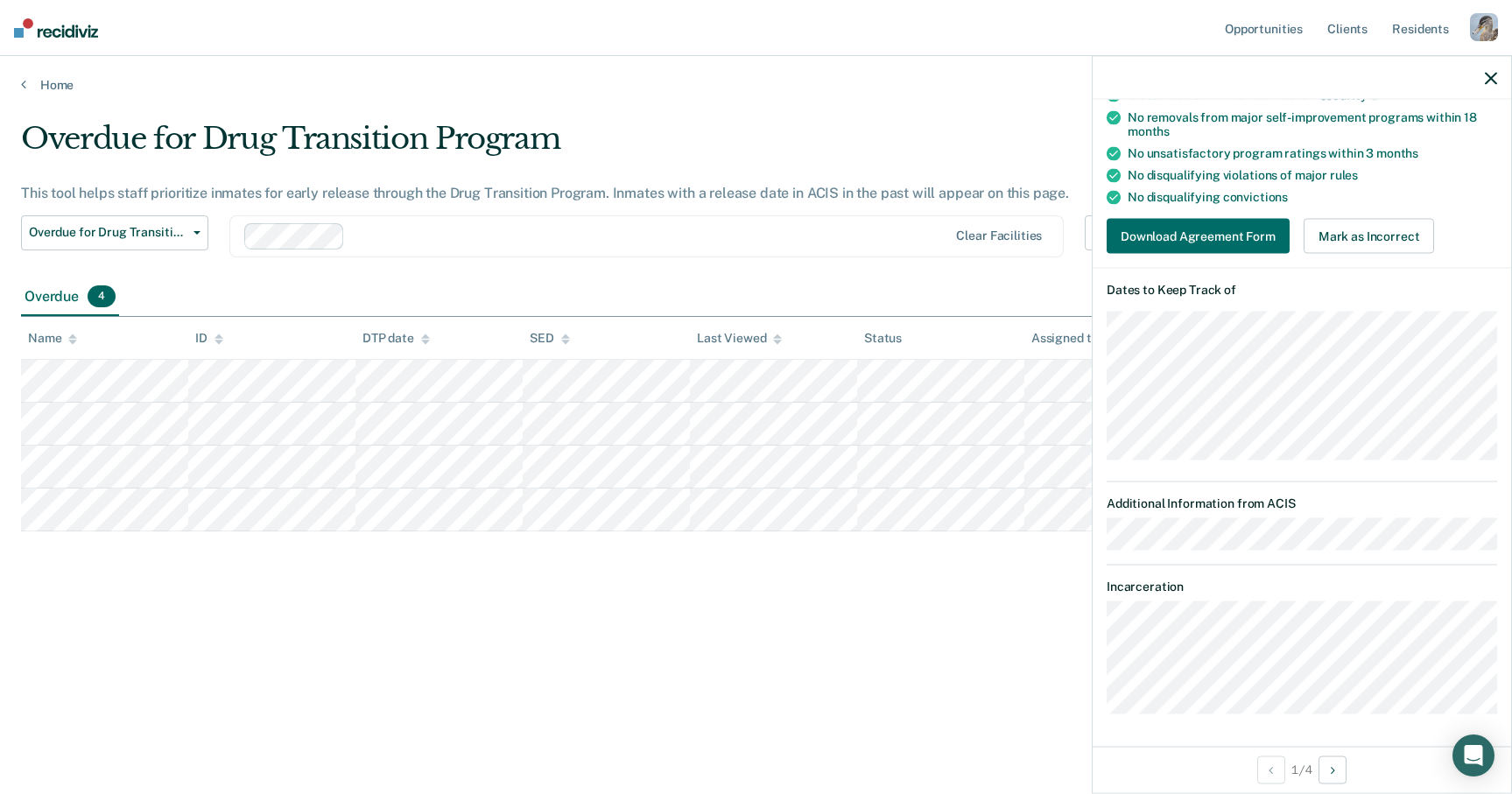 click on "This tool helps staff prioritize inmates for early release through the Drug Transition Program. Inmates with a release date in ACIS in the past will appear on this page." at bounding box center (587, 193) 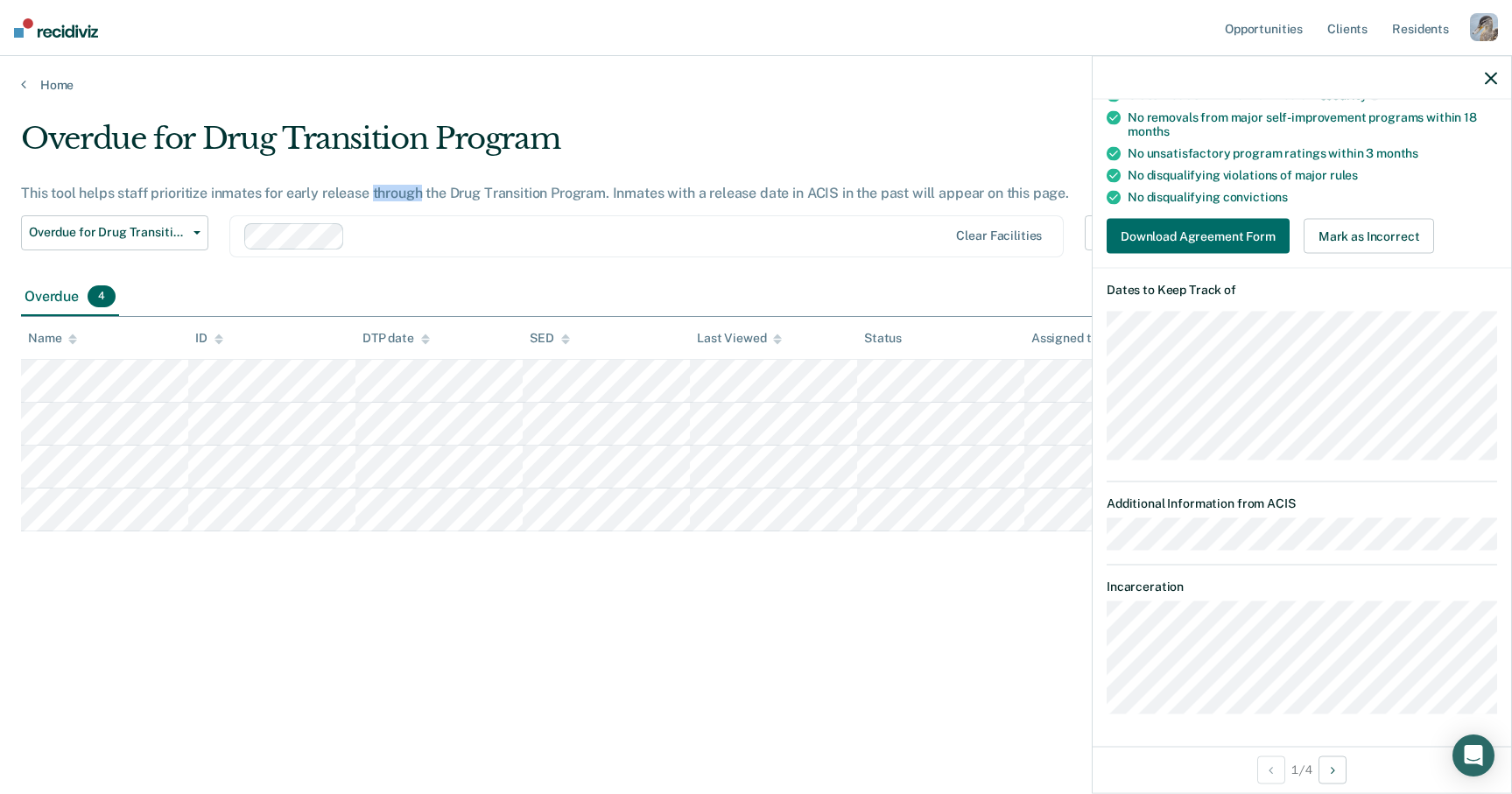 click on "This tool helps staff prioritize inmates for early release through the Drug Transition Program. Inmates with a release date in ACIS in the past will appear on this page." at bounding box center (587, 193) 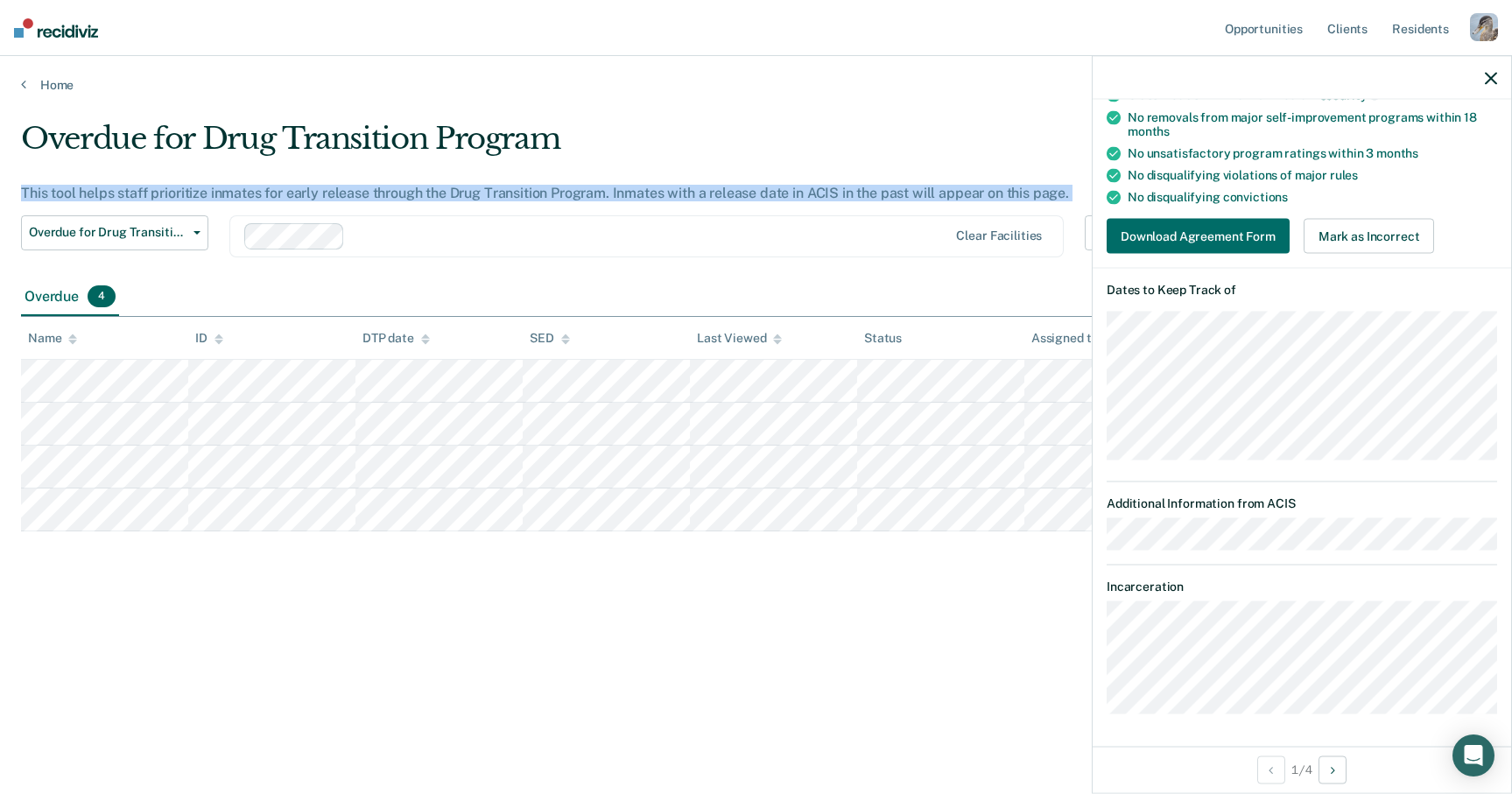 click on "Overdue for Drug Transition Program" at bounding box center (587, 145) 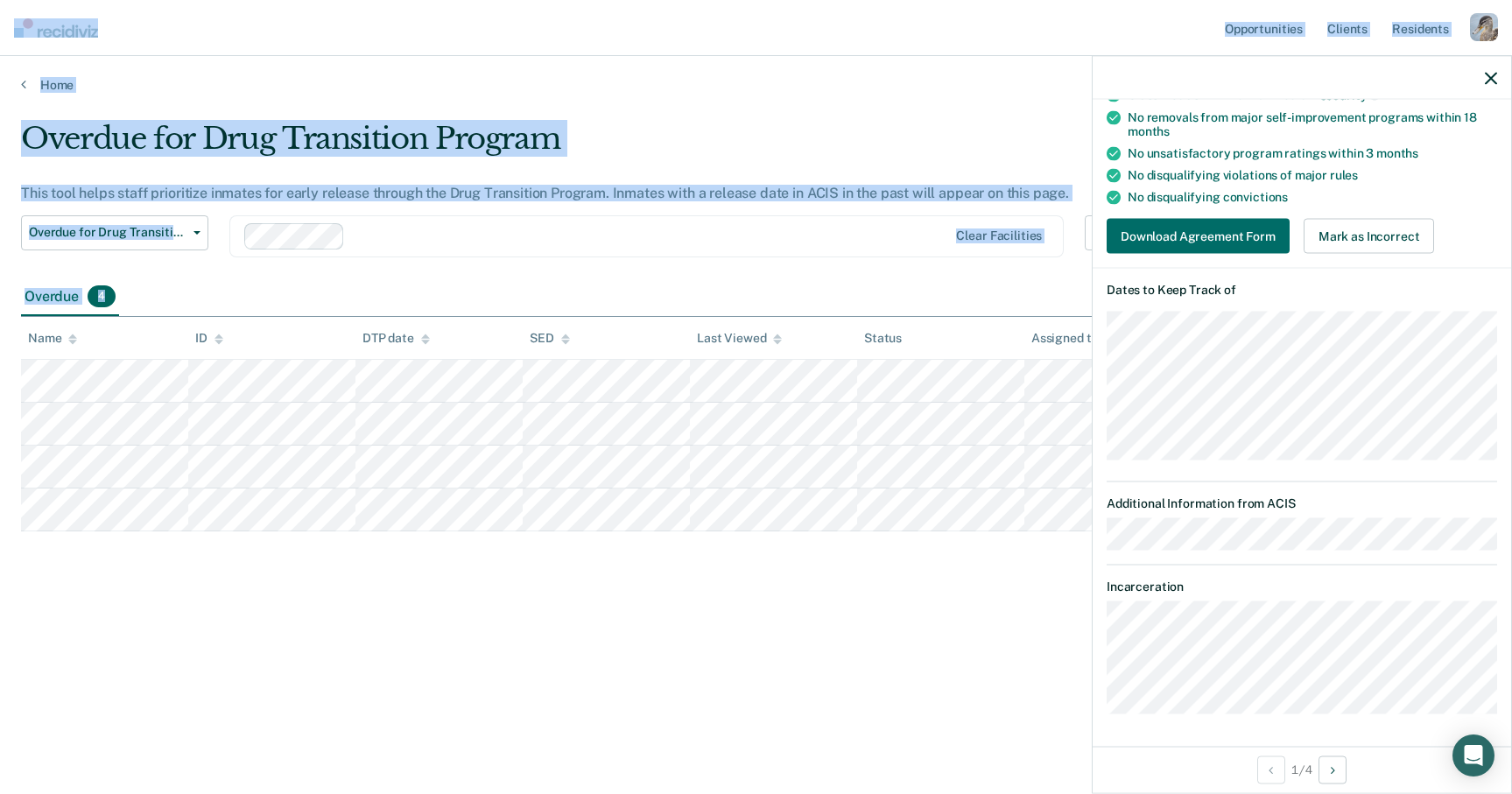 drag, startPoint x: 362, startPoint y: 9, endPoint x: 1081, endPoint y: 551, distance: 900.4027 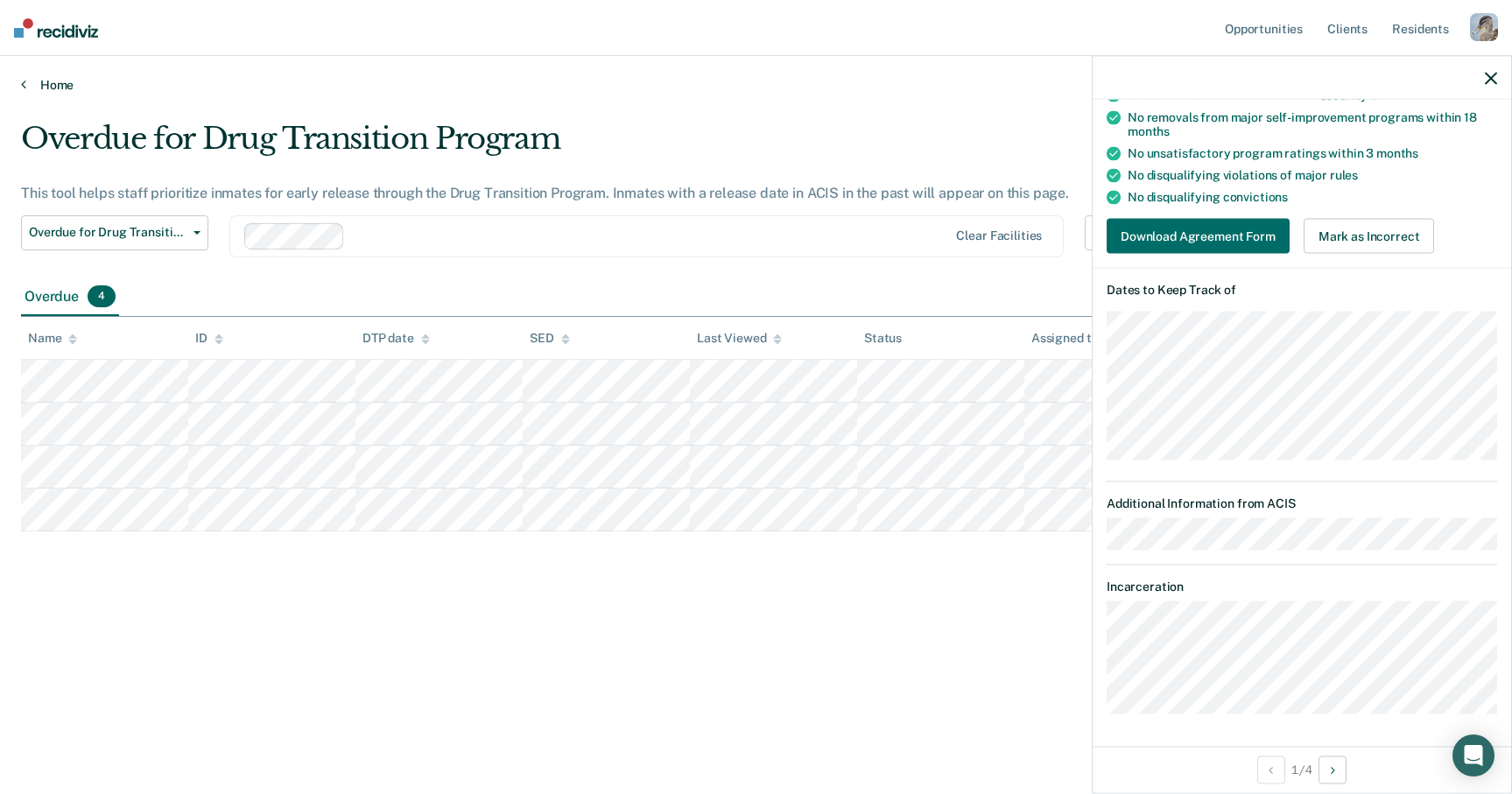 click on "Home" at bounding box center (756, 85) 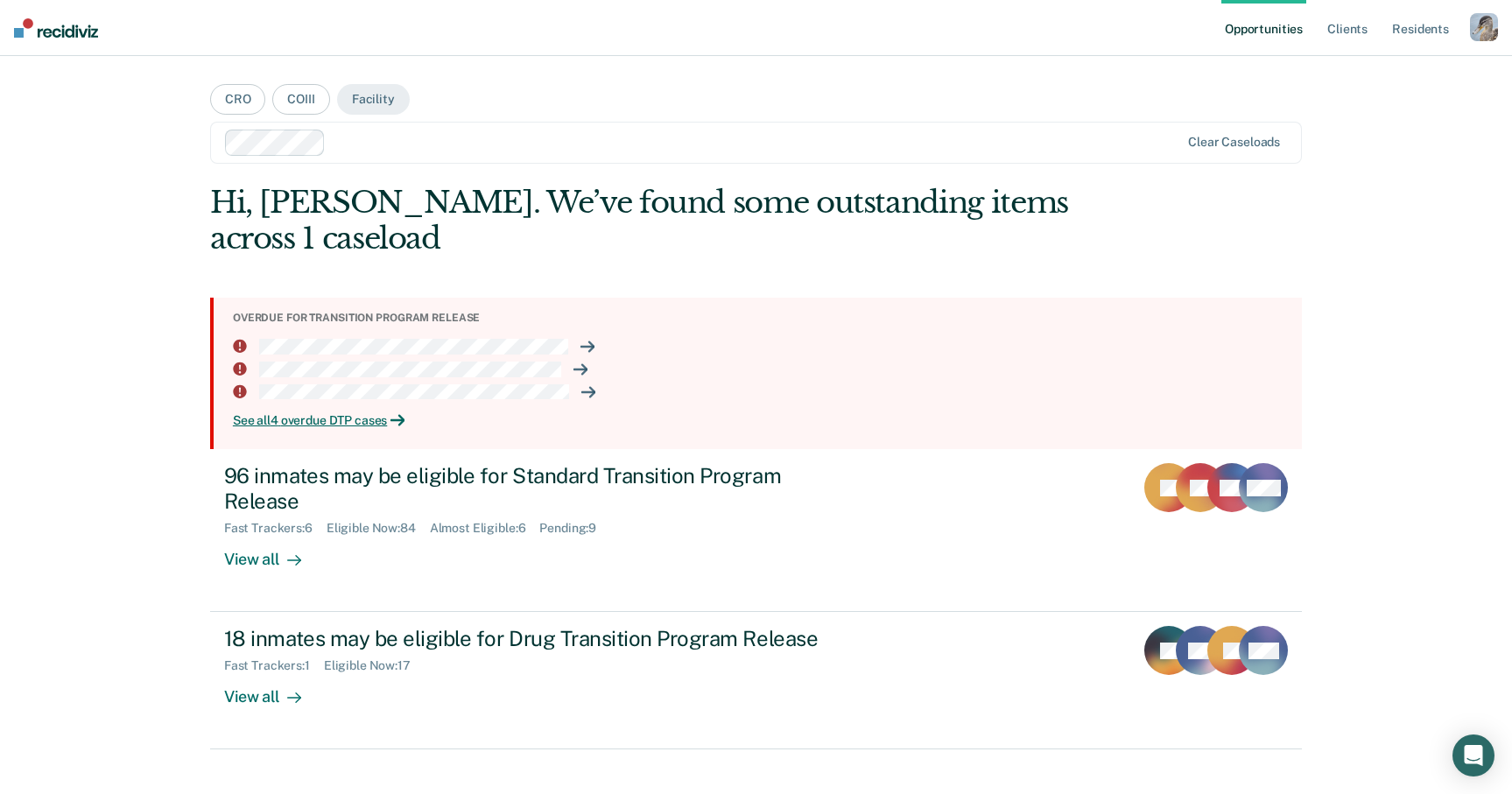 click on "Opportunities Client s Resident s Profile How it works Log Out CRO COIII Facility Clear   caseloads Hi, [PERSON_NAME]. We’ve found some outstanding items across 1 caseload Overdue for transition program release See all  4   overdue DTP cases 96 inmates may be eligible for Standard Transition Program Release Fast Trackers :  6 Eligible Now :  84 Almost Eligible :  6 Pending :  9 View all   JA JM DH + 93 18 inmates may be eligible for Drug Transition Program Release Fast Trackers :  1 Eligible Now :  17 View all   JR DO JS + 15" at bounding box center [756, 410] 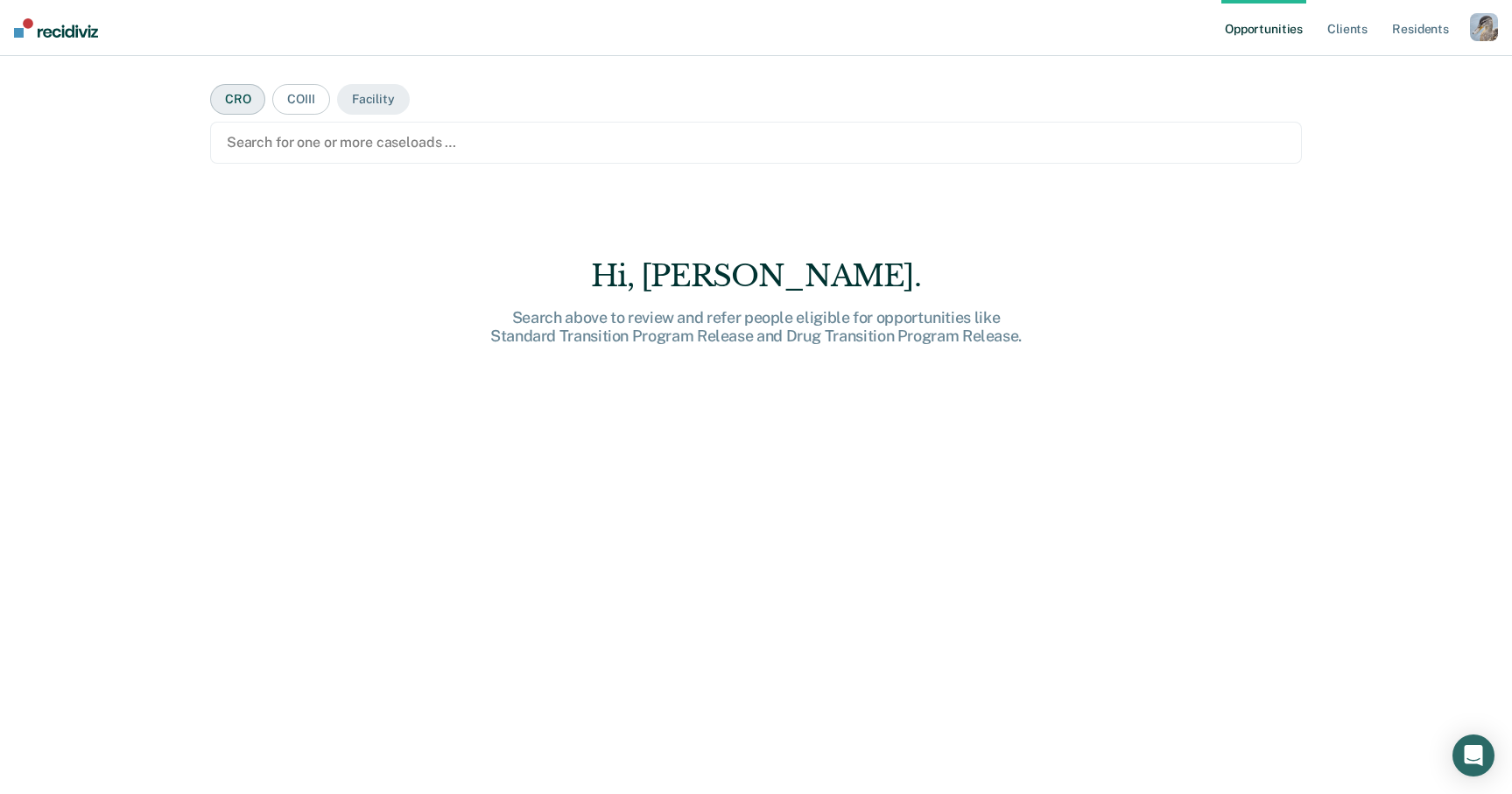 click on "CRO" at bounding box center (238, 99) 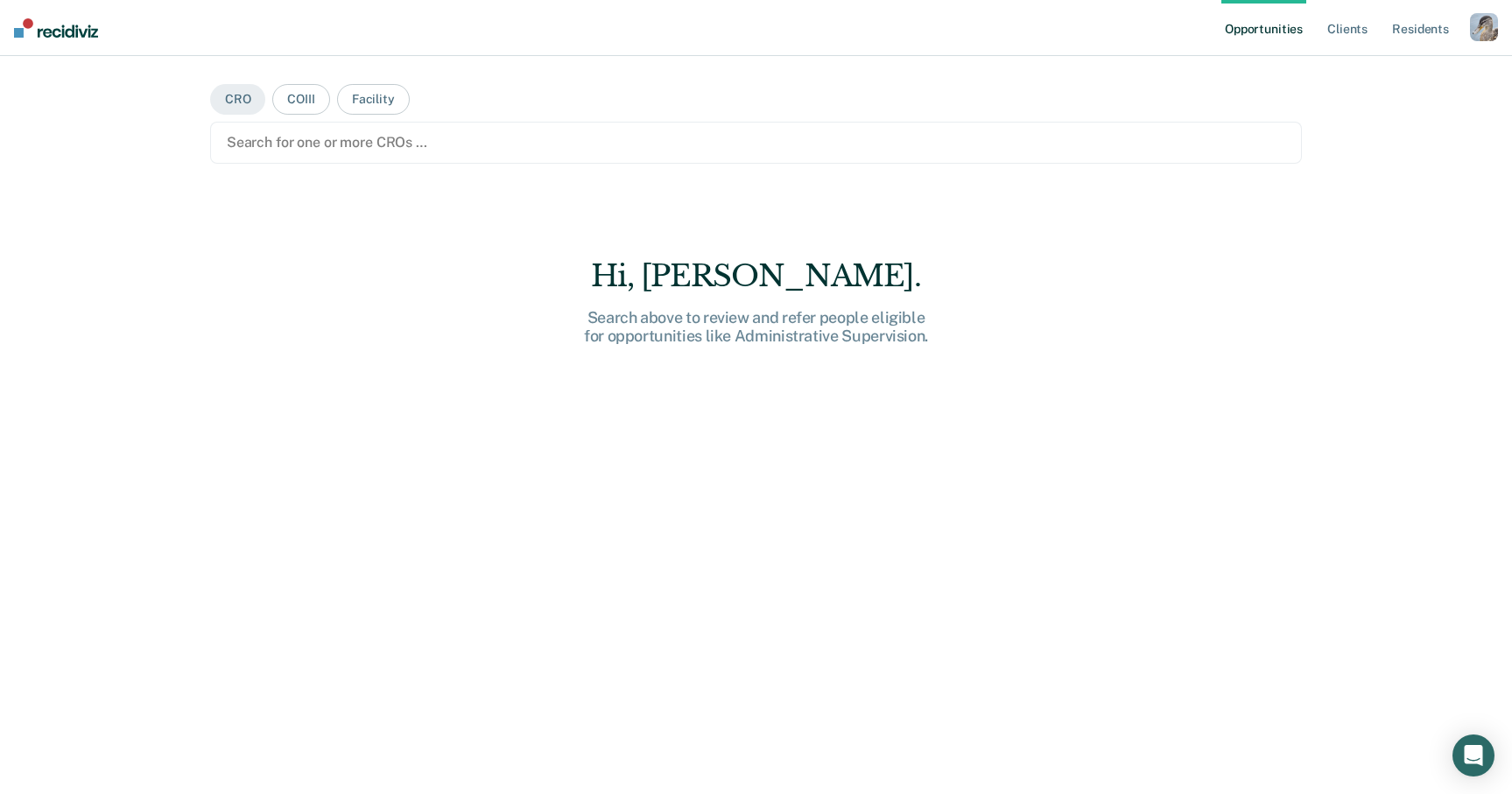 click at bounding box center (756, 142) 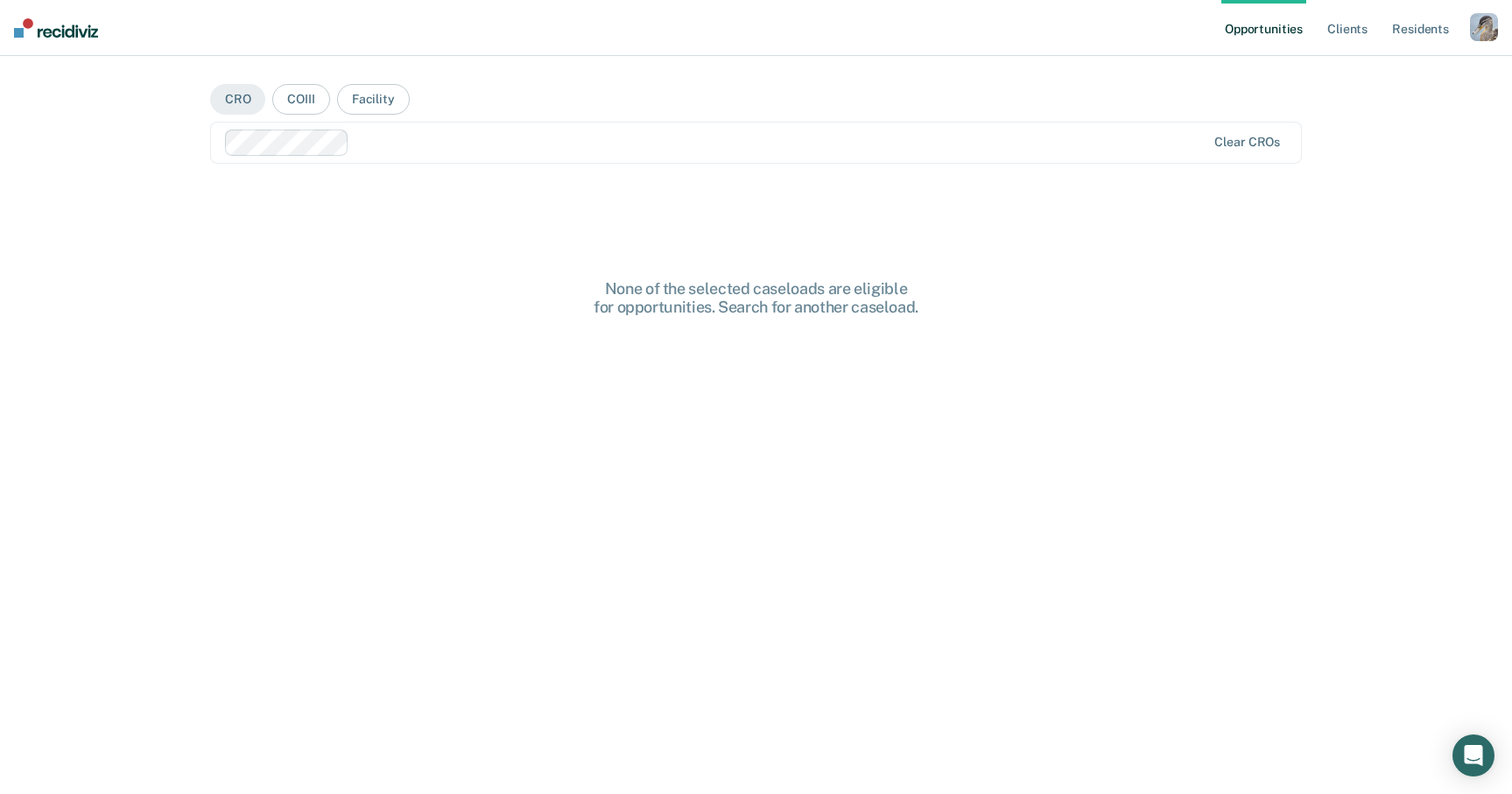 click on "None of the selected caseloads are eligible for opportunities. Search for another caseload." at bounding box center [756, 483] 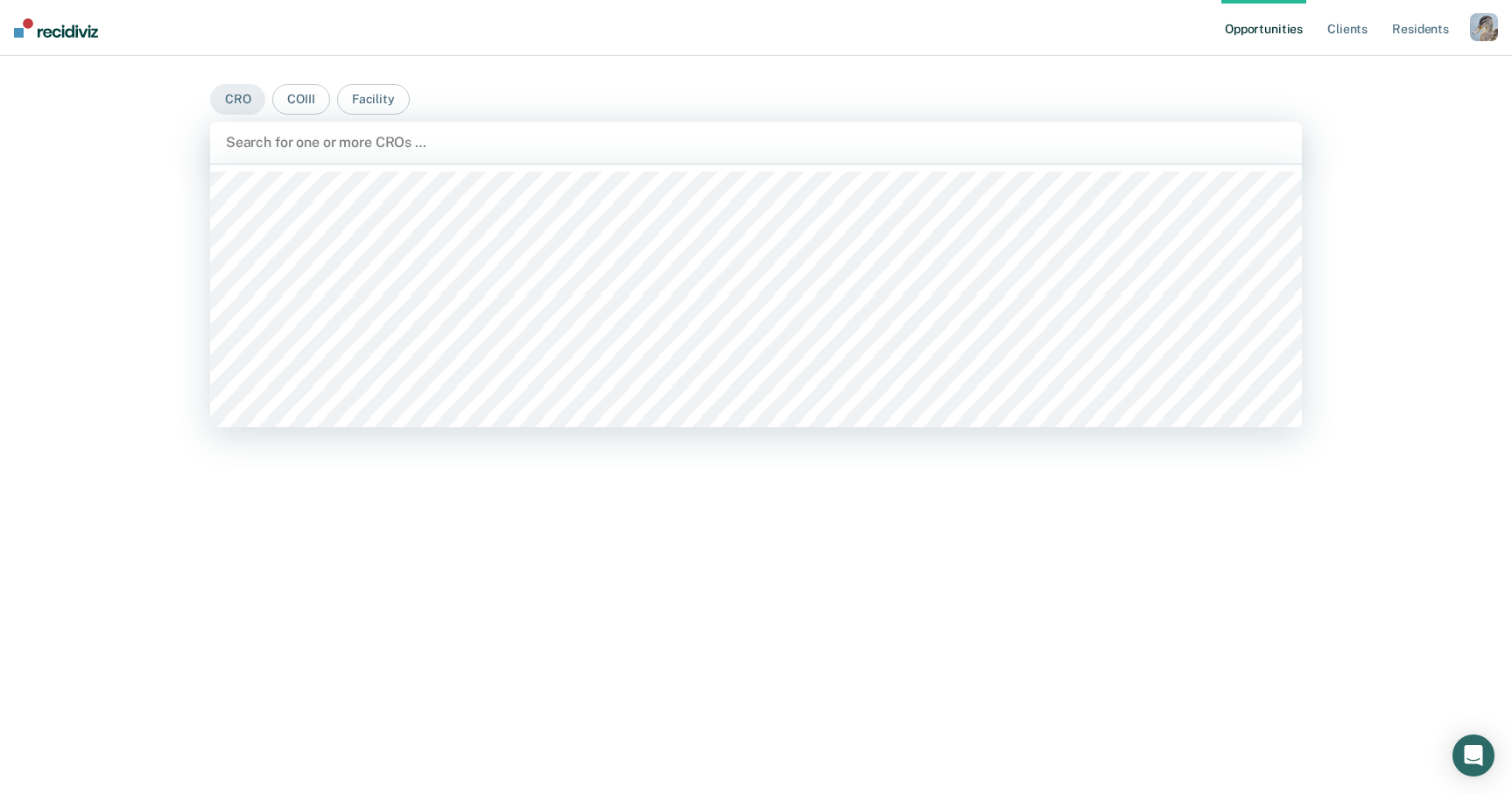 click on "Opportunities Client s Resident s Profile How it works Log Out CRO COIII Facility option [PERSON_NAME], deselected. [PERSON_NAME], 1 of 134. 134 results available. Use Up and Down to choose options, press Enter to select the currently focused option, press Escape to exit the menu, press Tab to select the option and exit the menu. Search for one or more CROs … Hi, [PERSON_NAME]. Search above to review and refer people eligible for opportunities like Administrative Supervision." at bounding box center (756, 397) 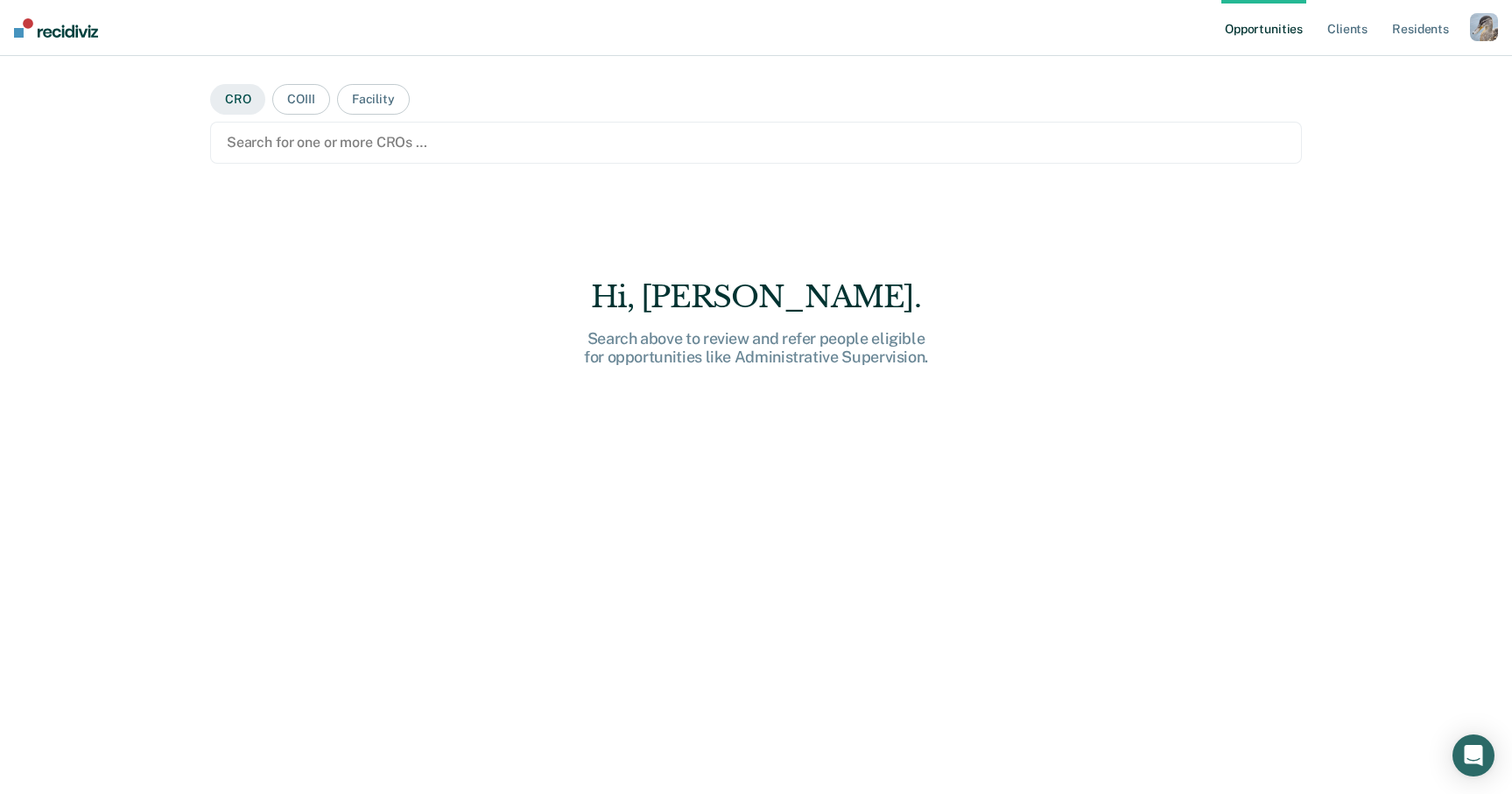 click on "CRO" at bounding box center (238, 99) 